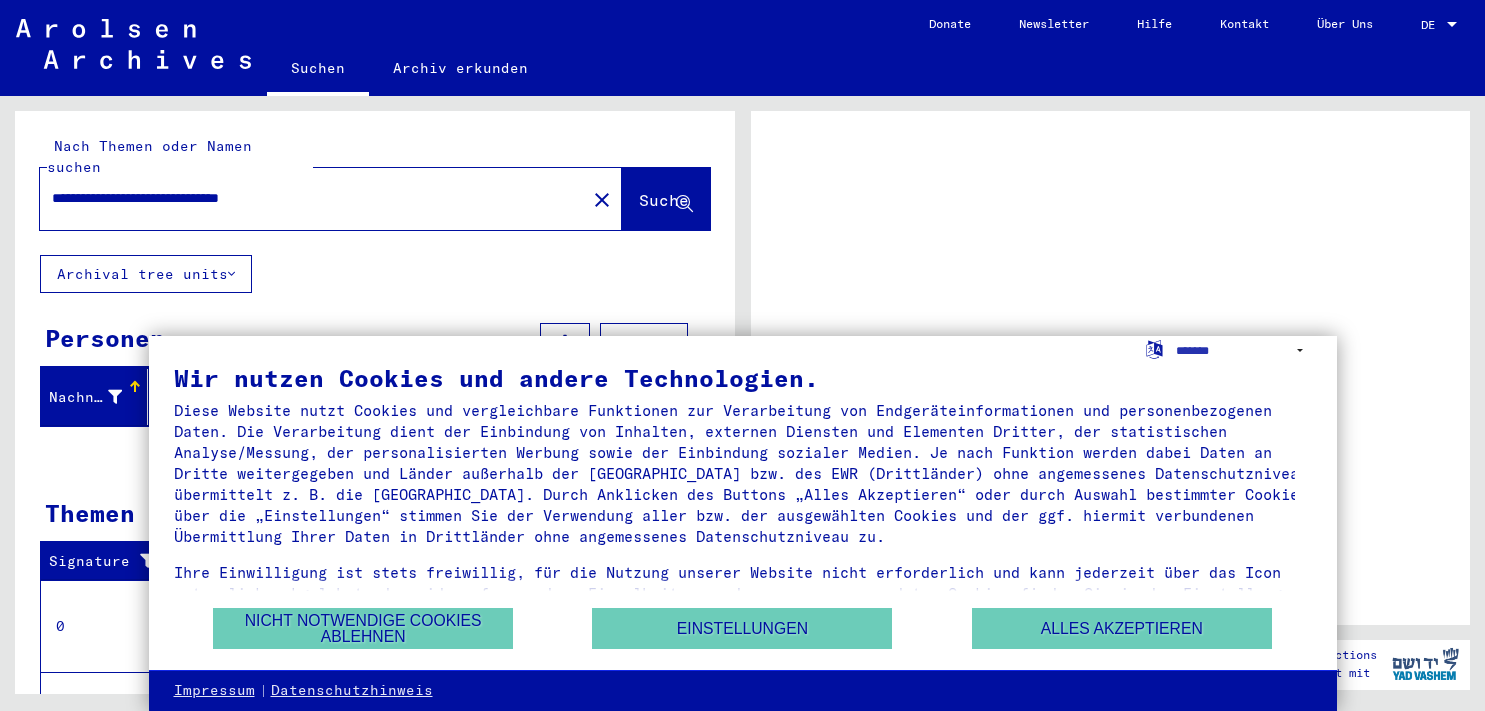 scroll, scrollTop: 0, scrollLeft: 0, axis: both 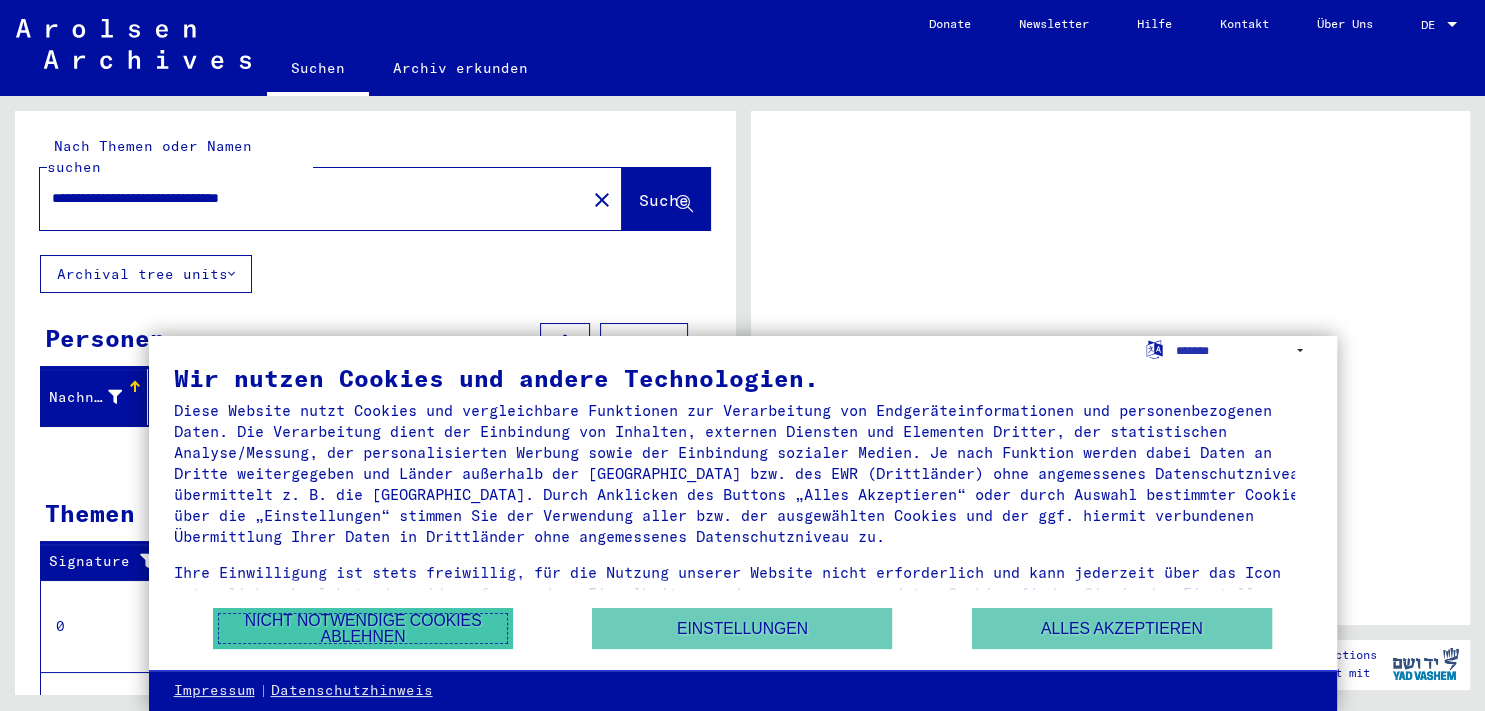 click on "Nicht notwendige Cookies ablehnen" at bounding box center (363, 628) 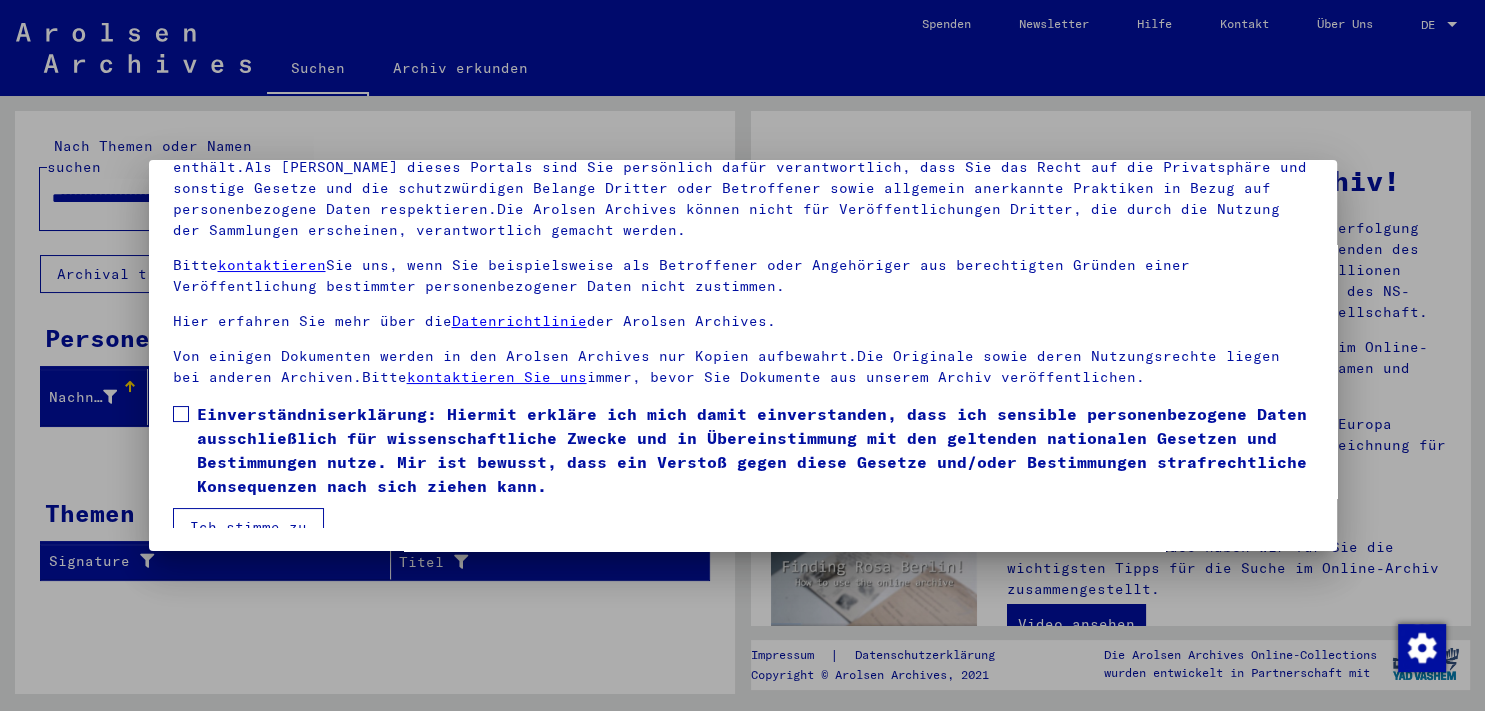 scroll, scrollTop: 171, scrollLeft: 0, axis: vertical 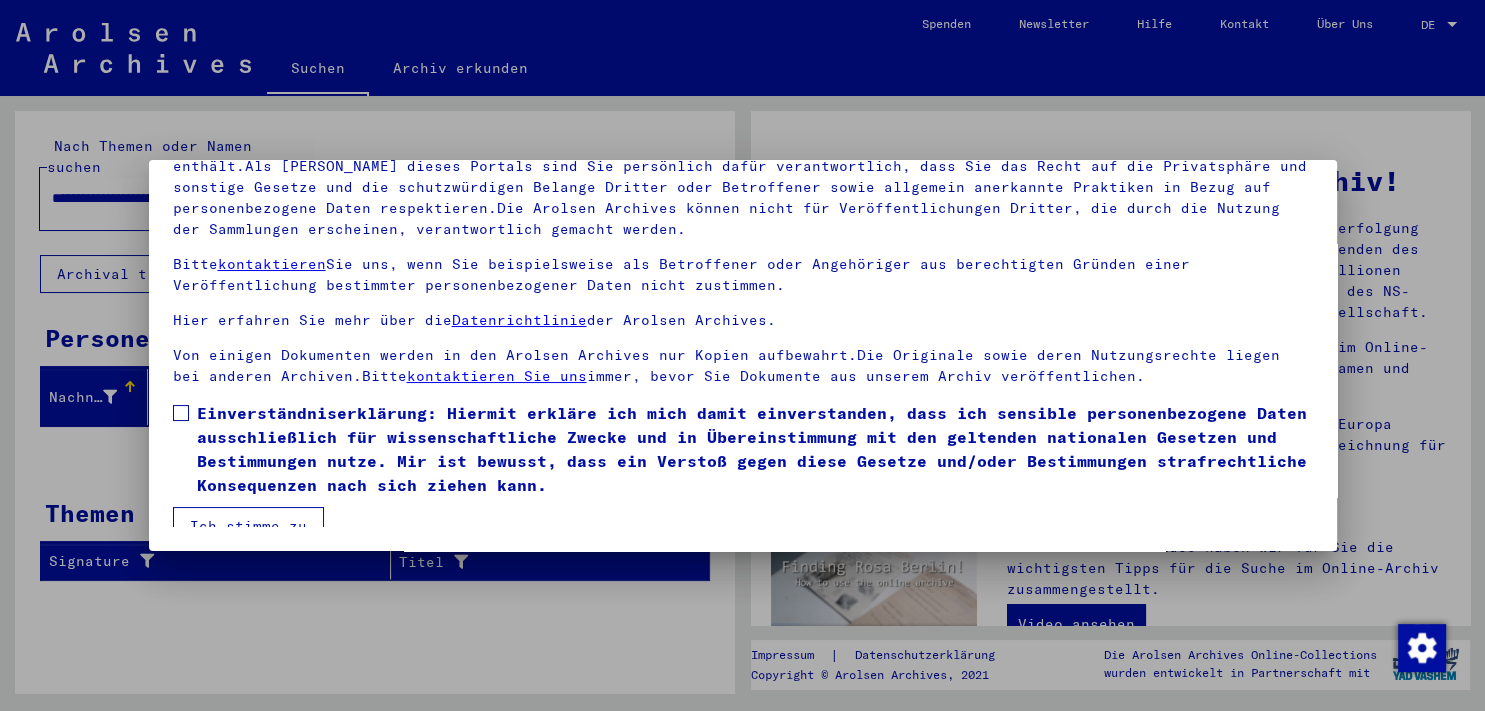 drag, startPoint x: 1326, startPoint y: 546, endPoint x: 666, endPoint y: 396, distance: 676.8309 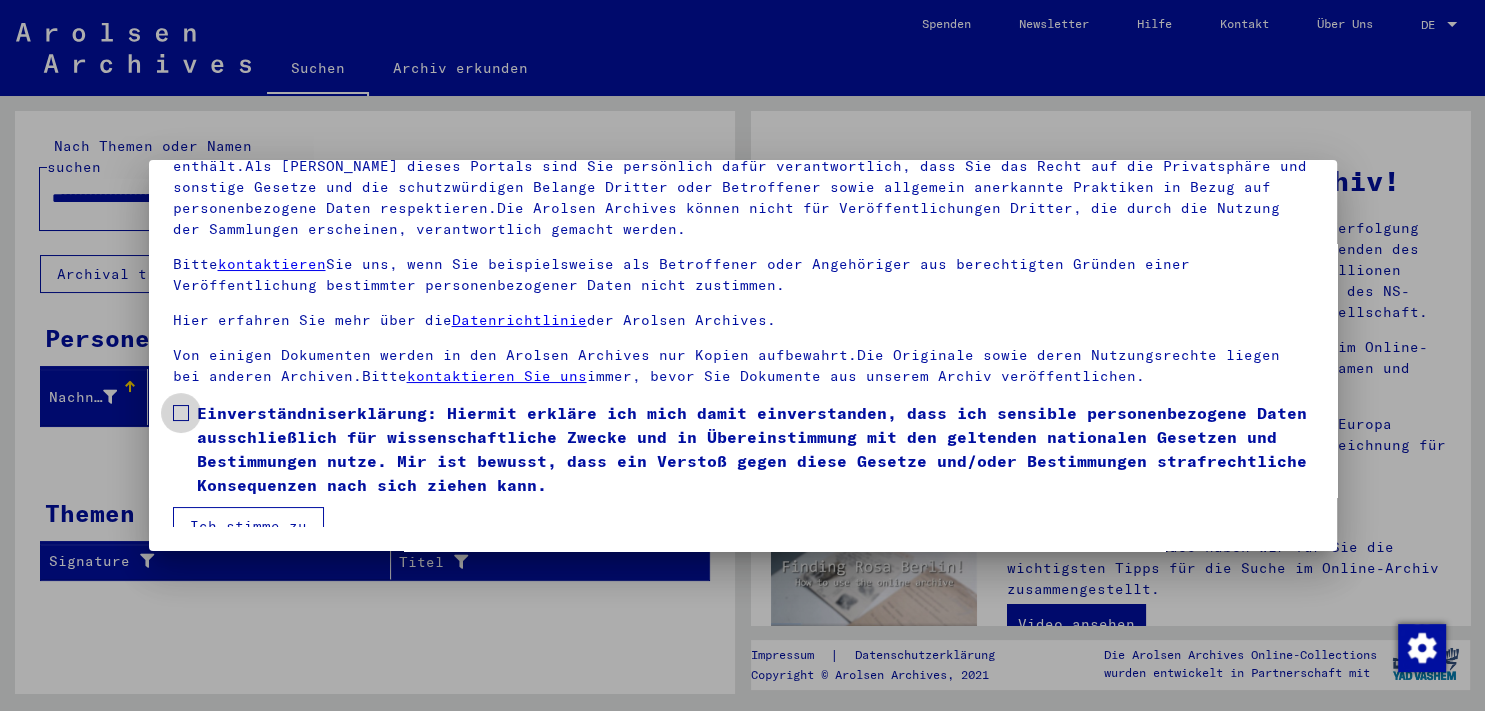 click at bounding box center (181, 413) 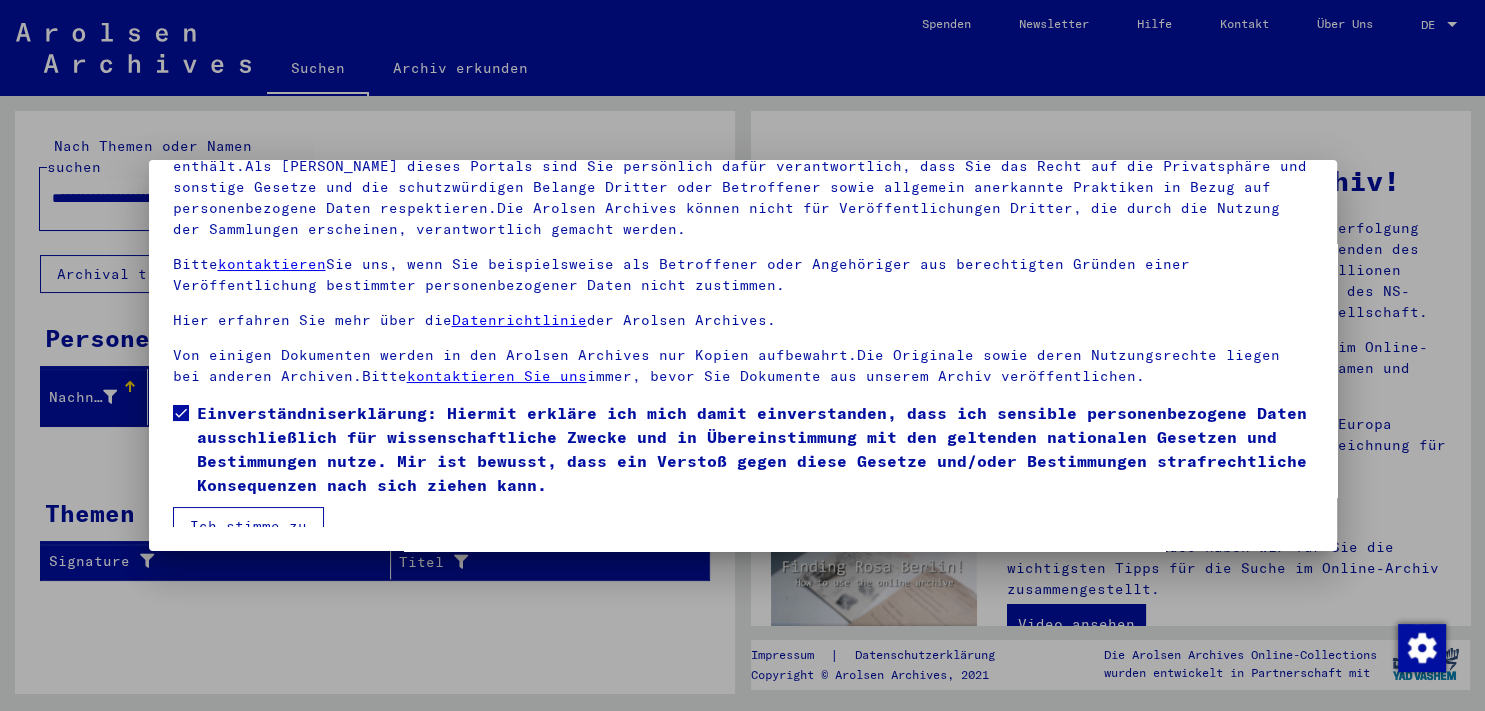 click on "Ich stimme zu" at bounding box center (248, 526) 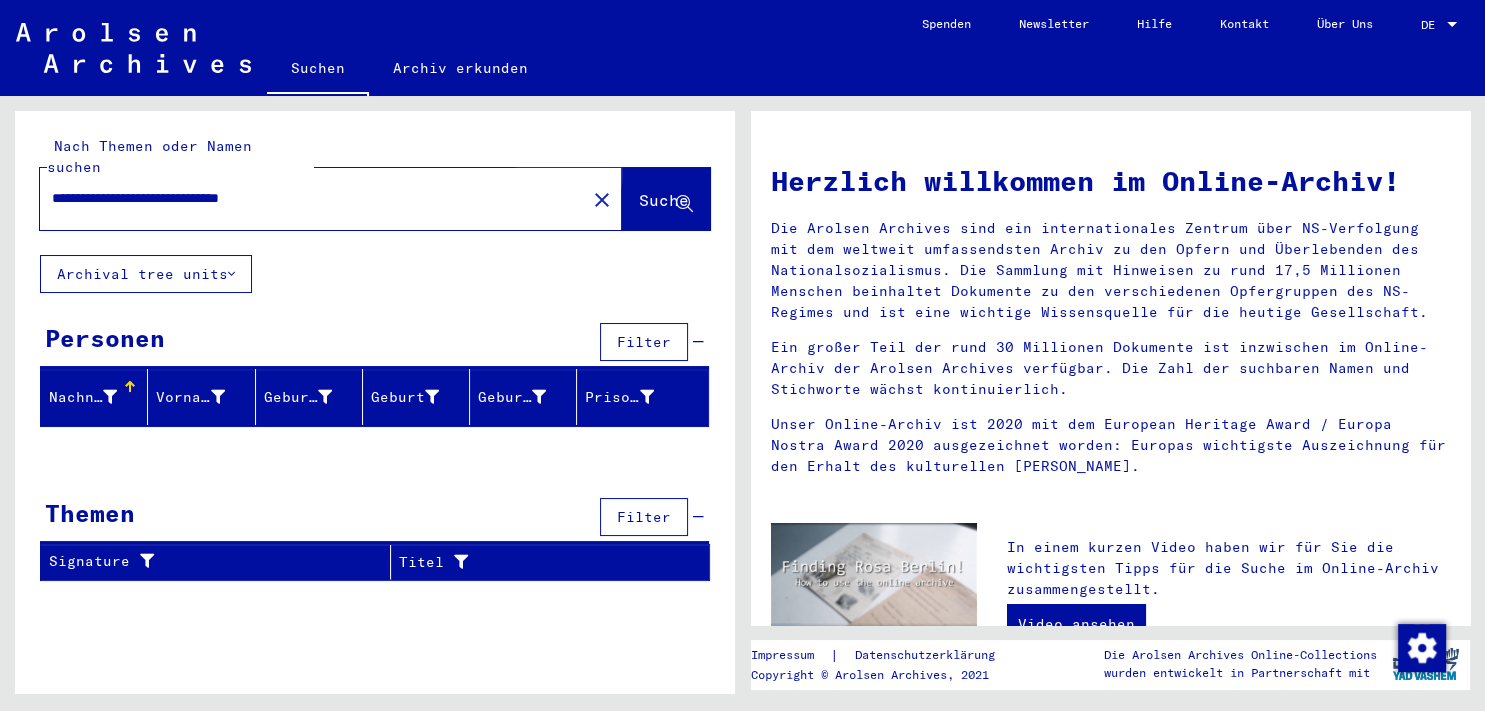 click on "Suche" 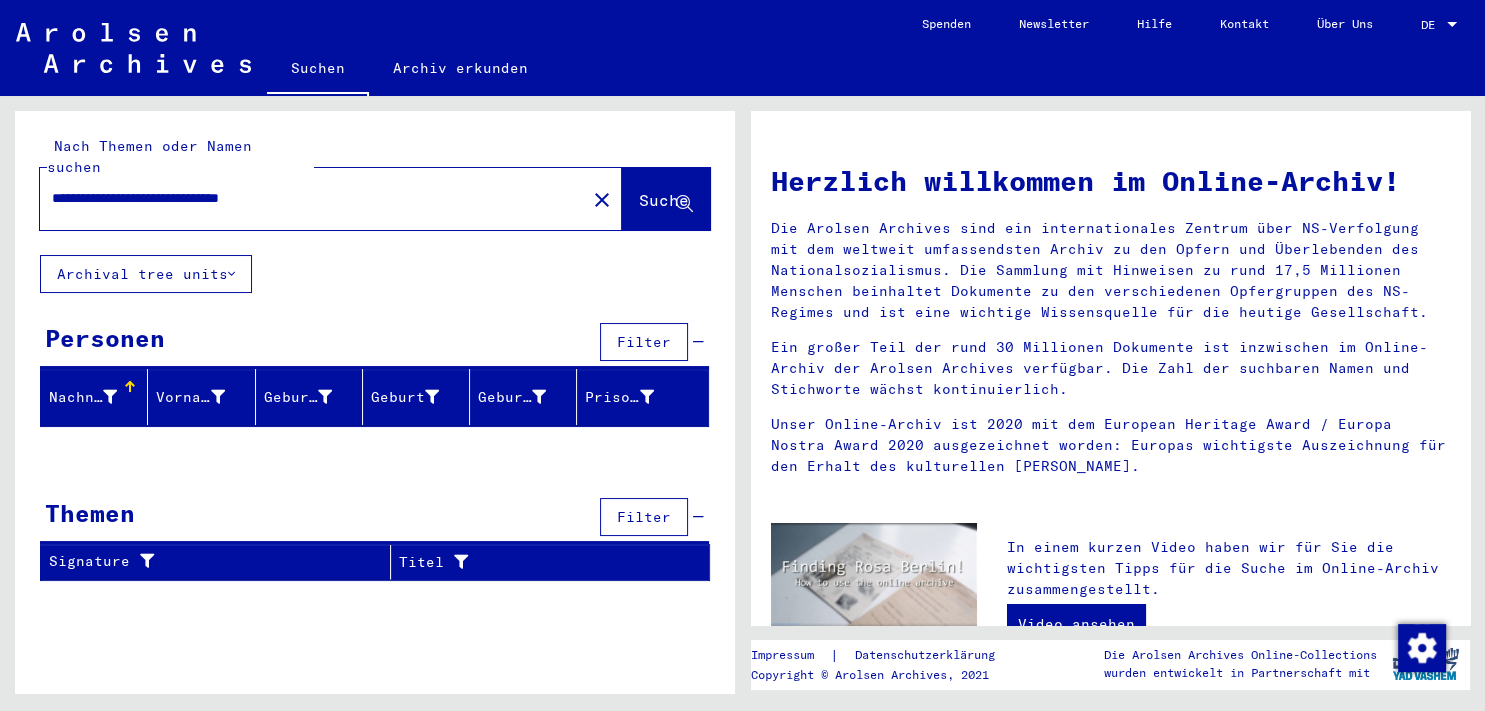 click on "Suche" 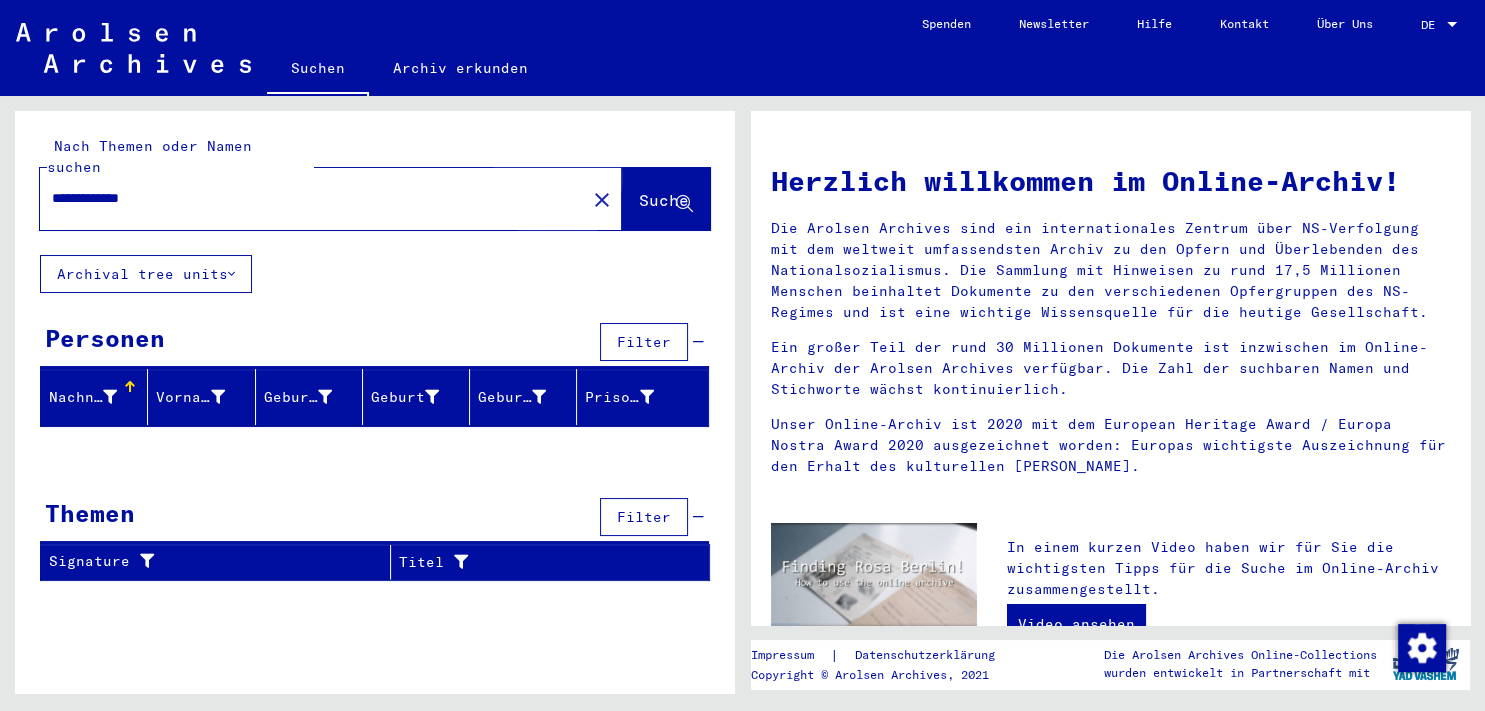 click on "Suche" 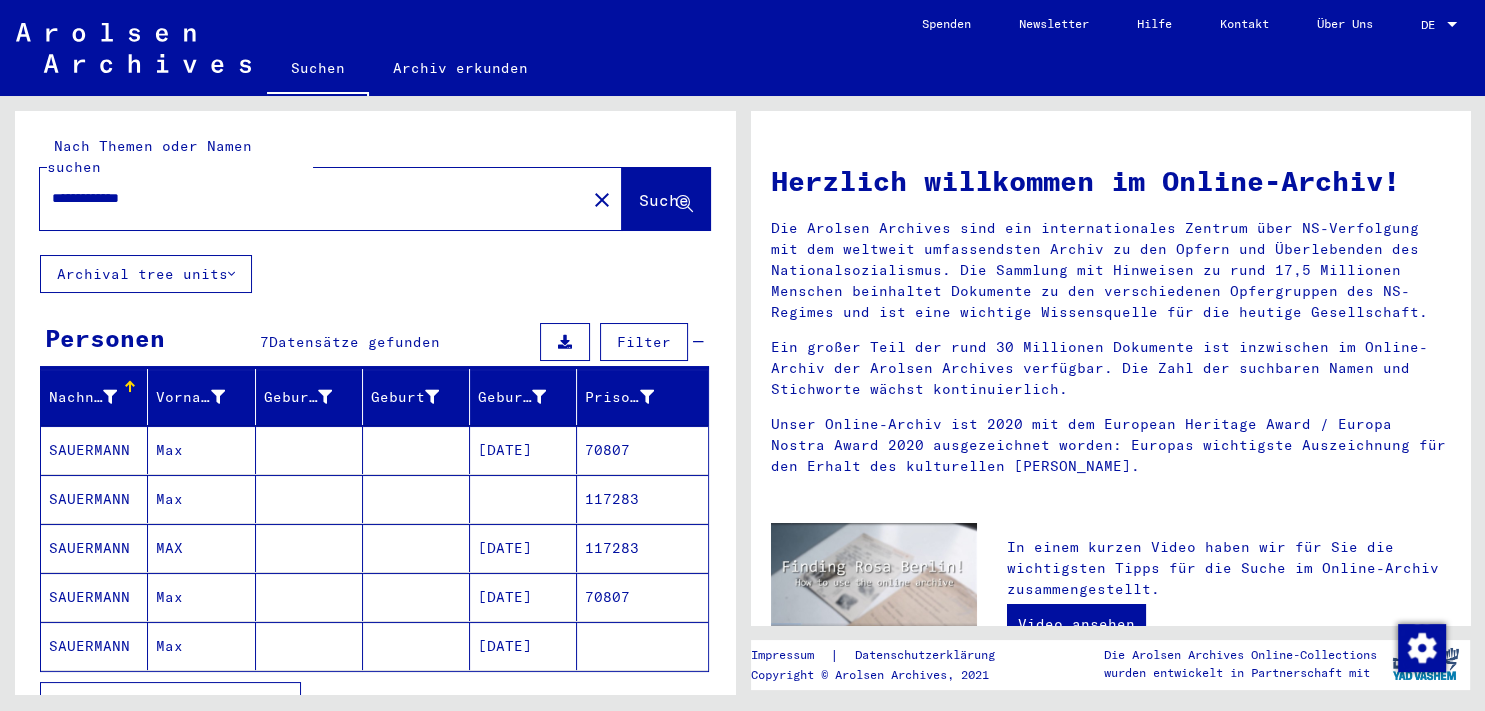 click on "SAUERMANN" at bounding box center (94, 499) 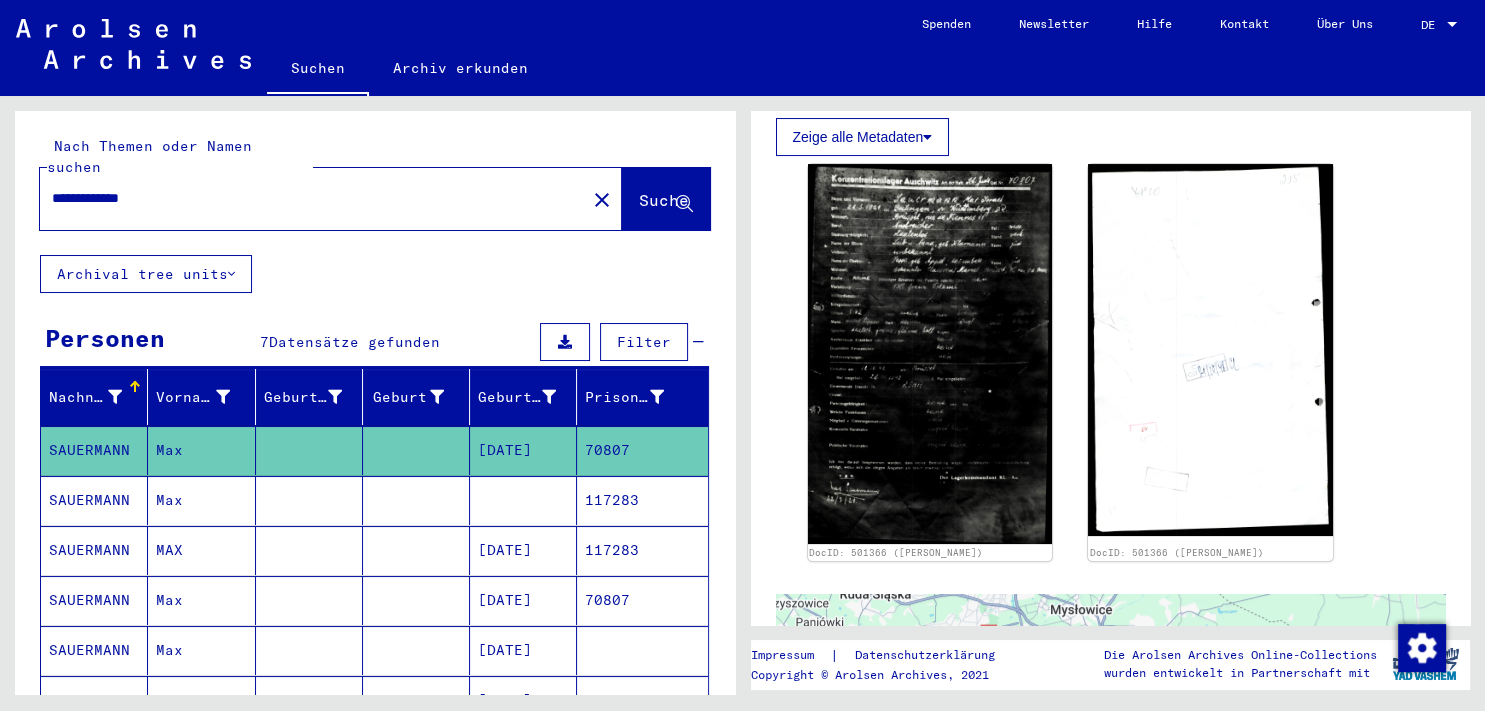 scroll, scrollTop: 313, scrollLeft: 0, axis: vertical 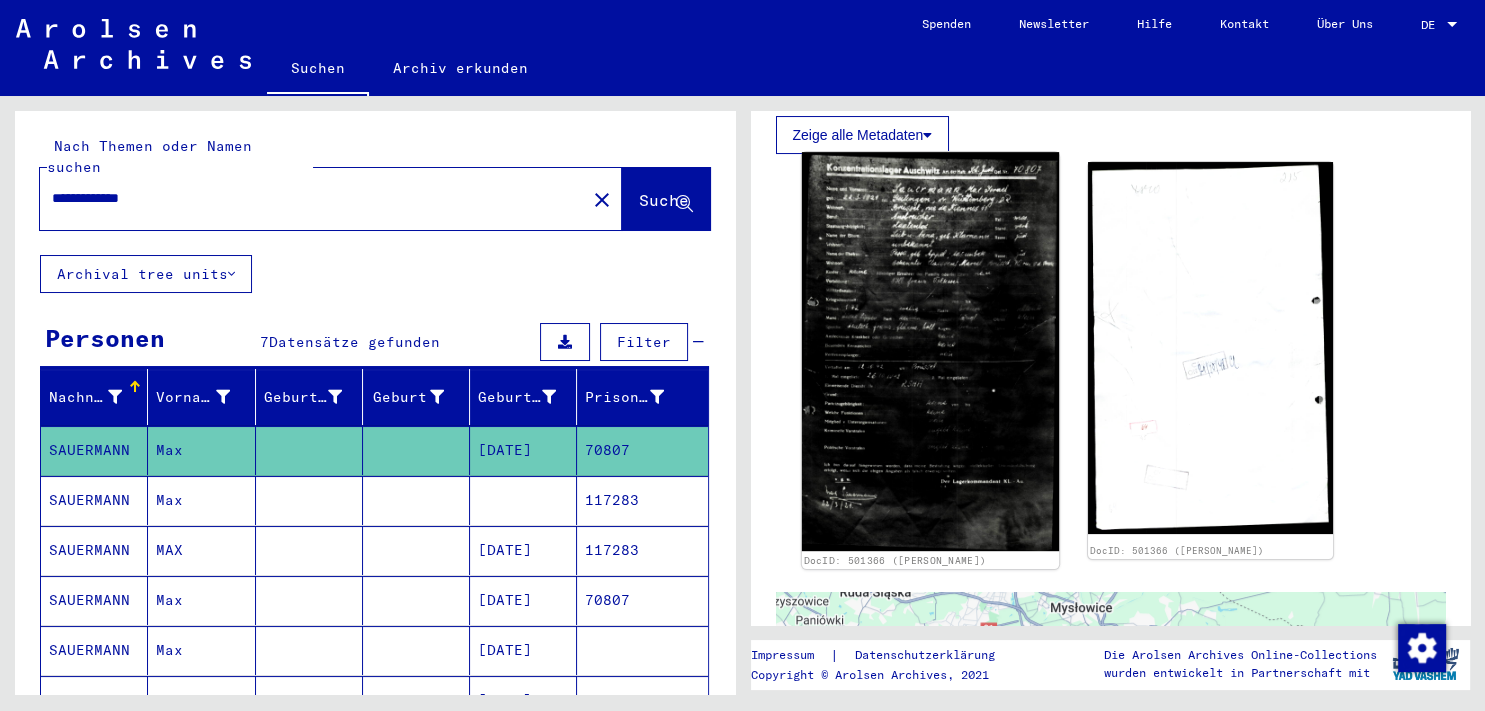 click 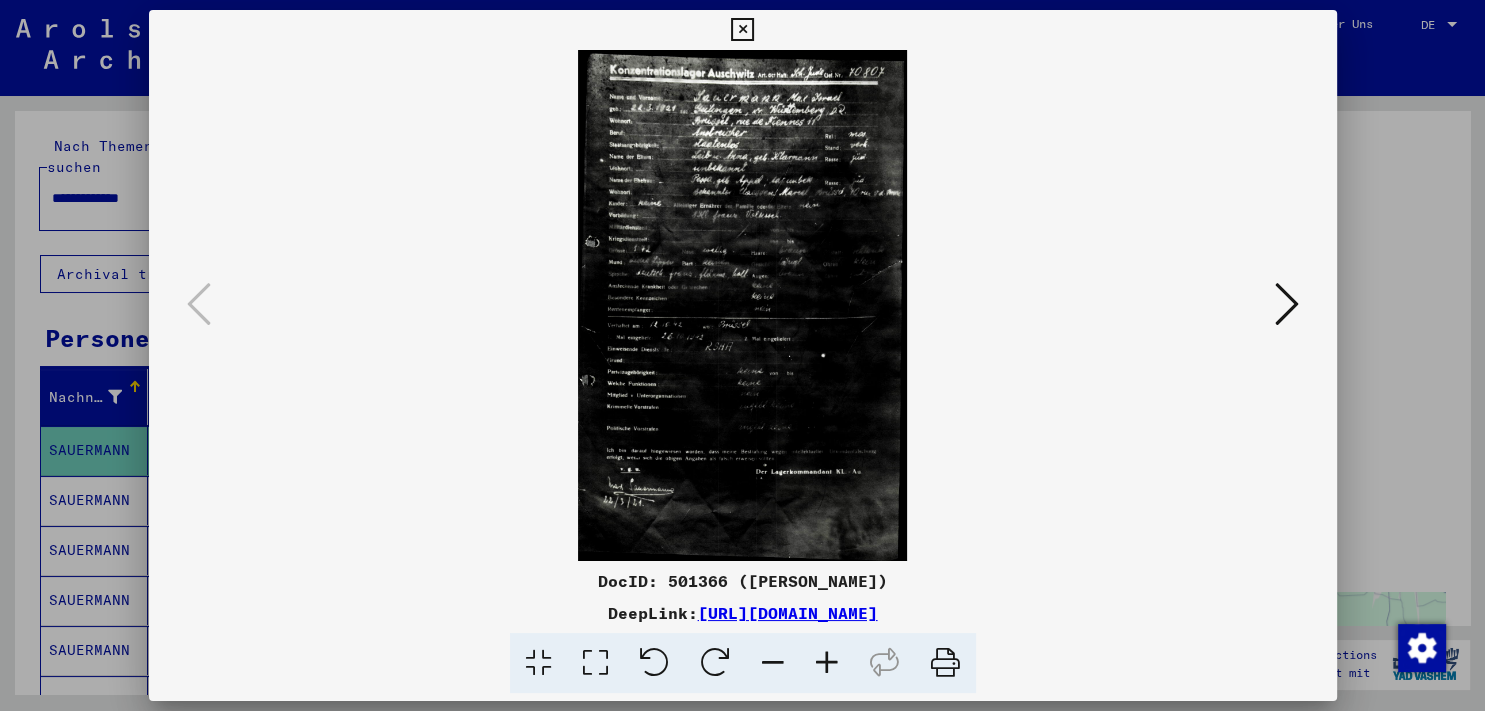 click at bounding box center (827, 663) 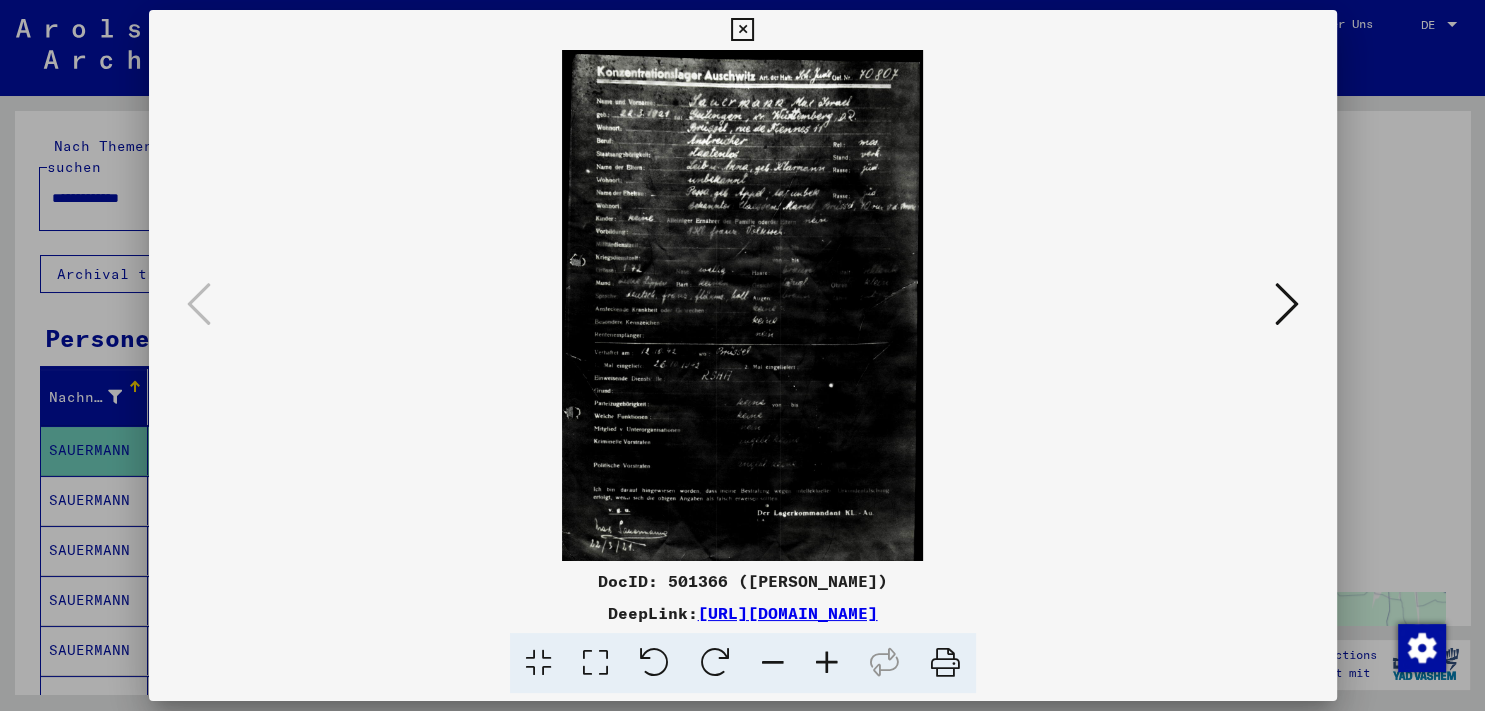 click at bounding box center (827, 663) 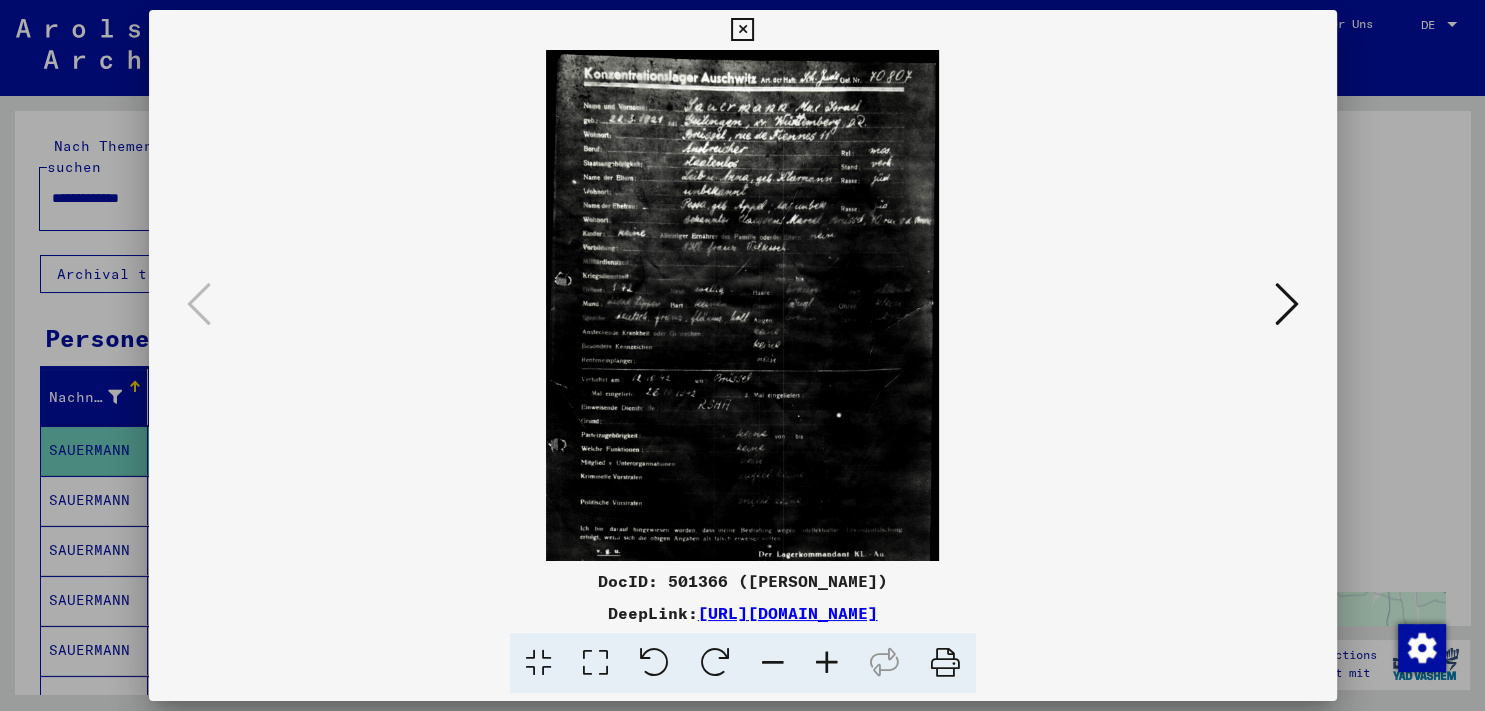 click at bounding box center [827, 663] 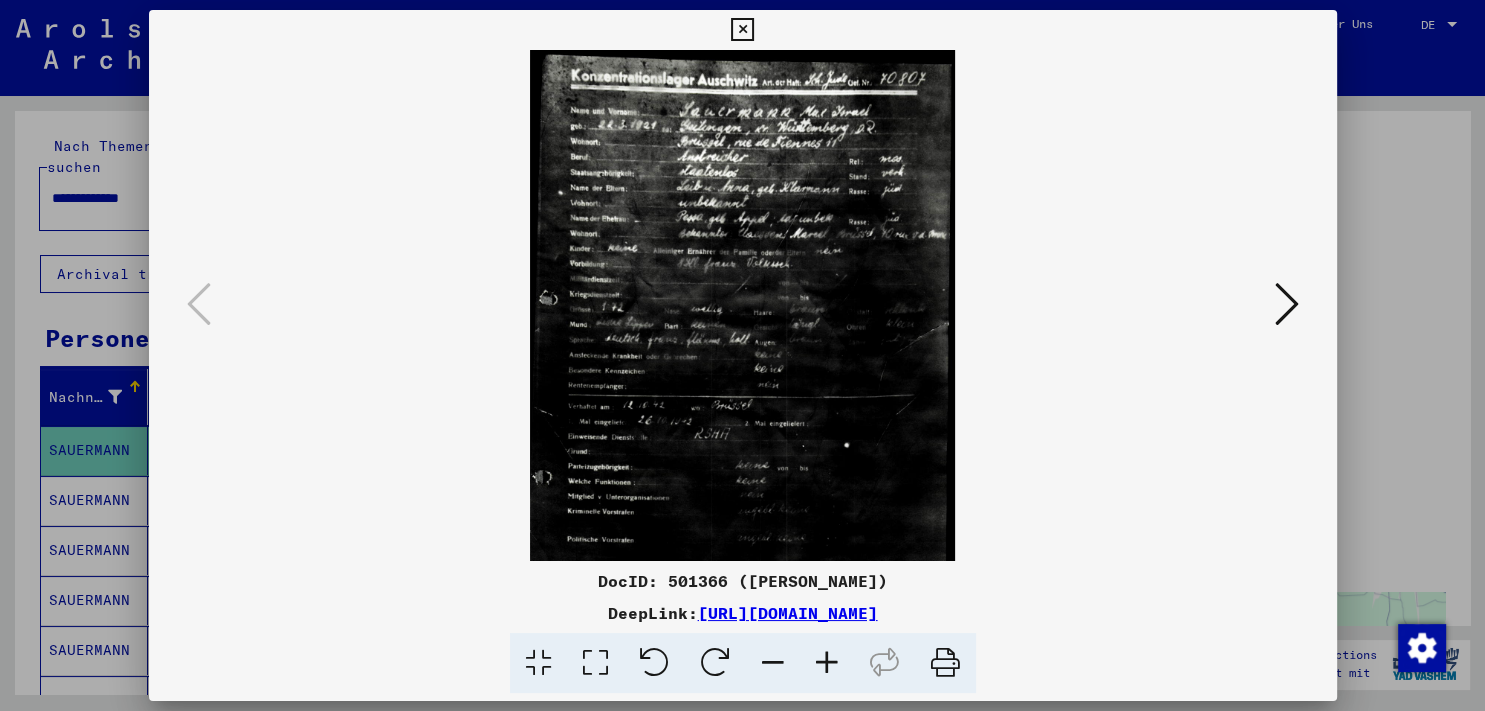 click at bounding box center (827, 663) 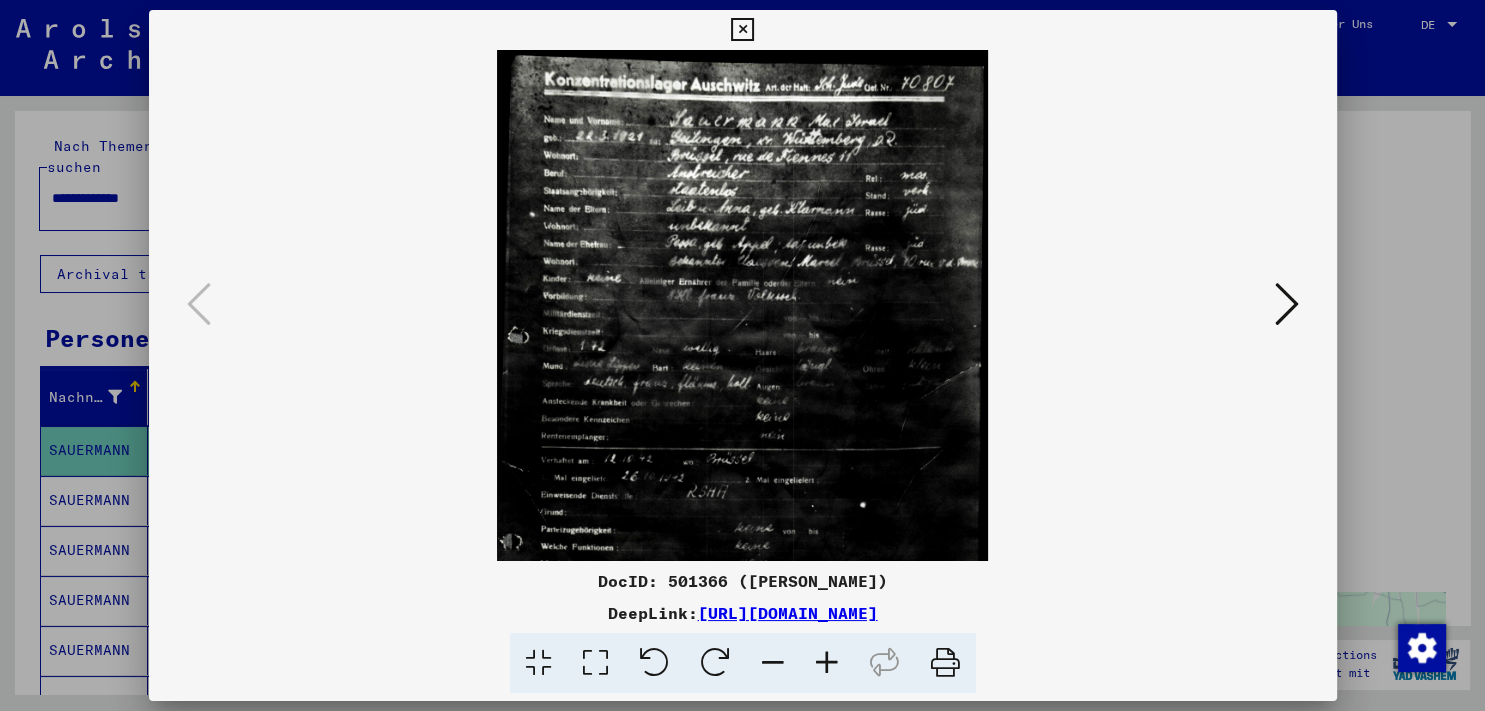 click at bounding box center [827, 663] 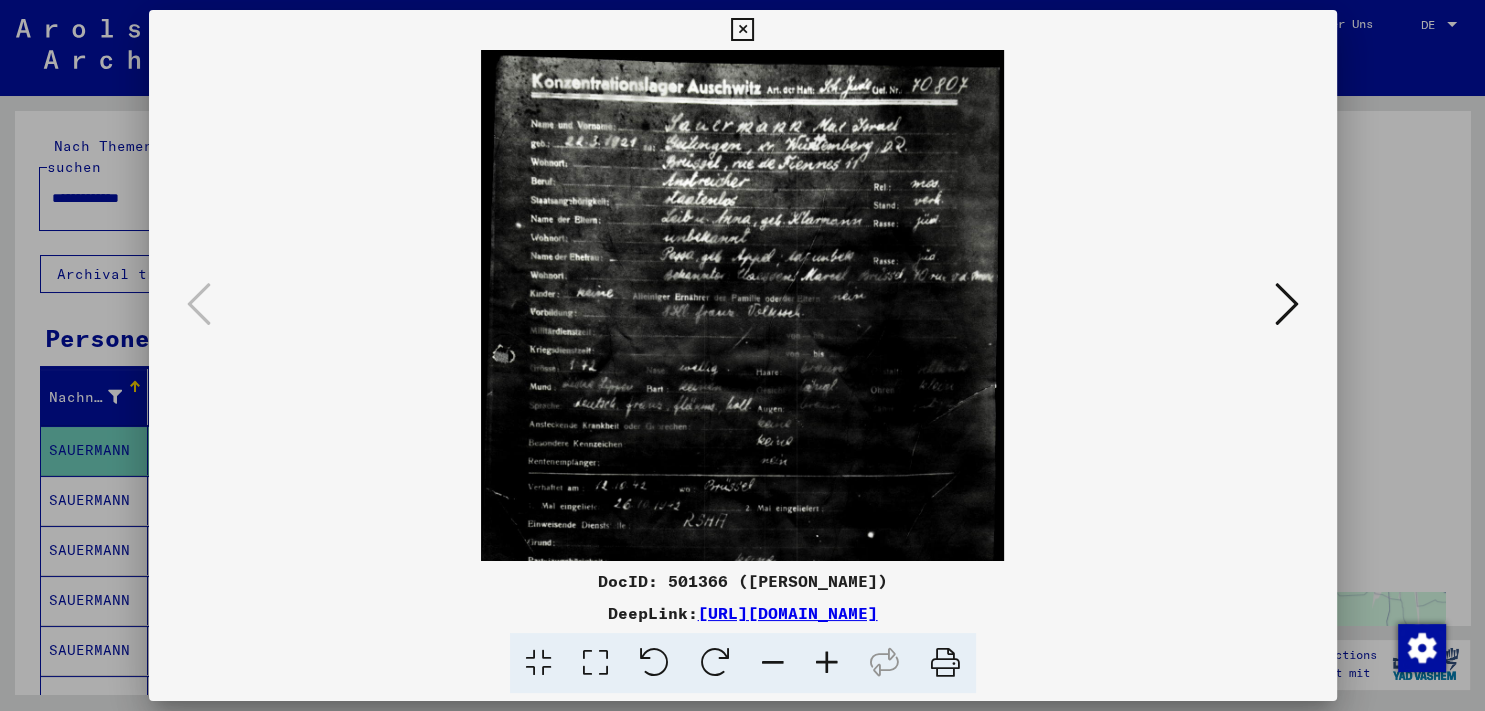 click at bounding box center (827, 663) 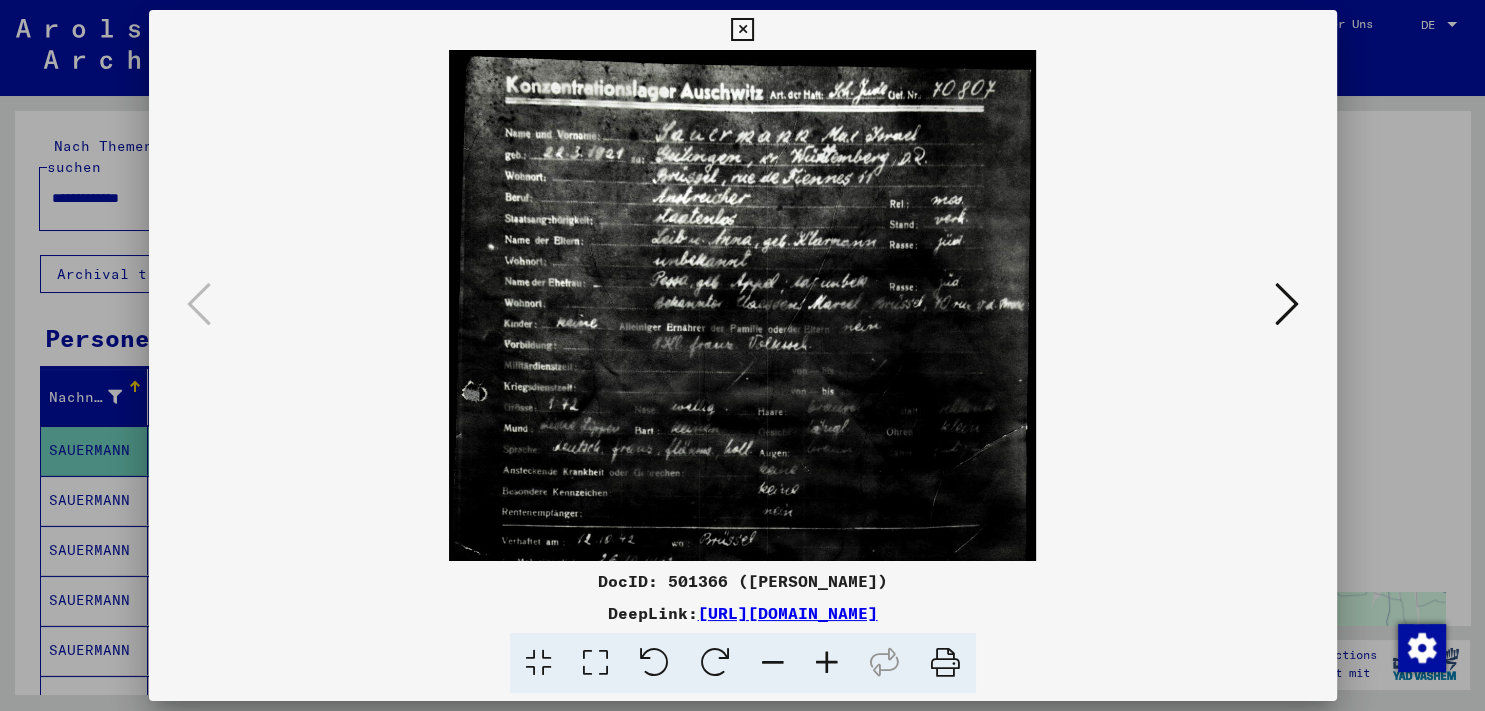 click at bounding box center [827, 663] 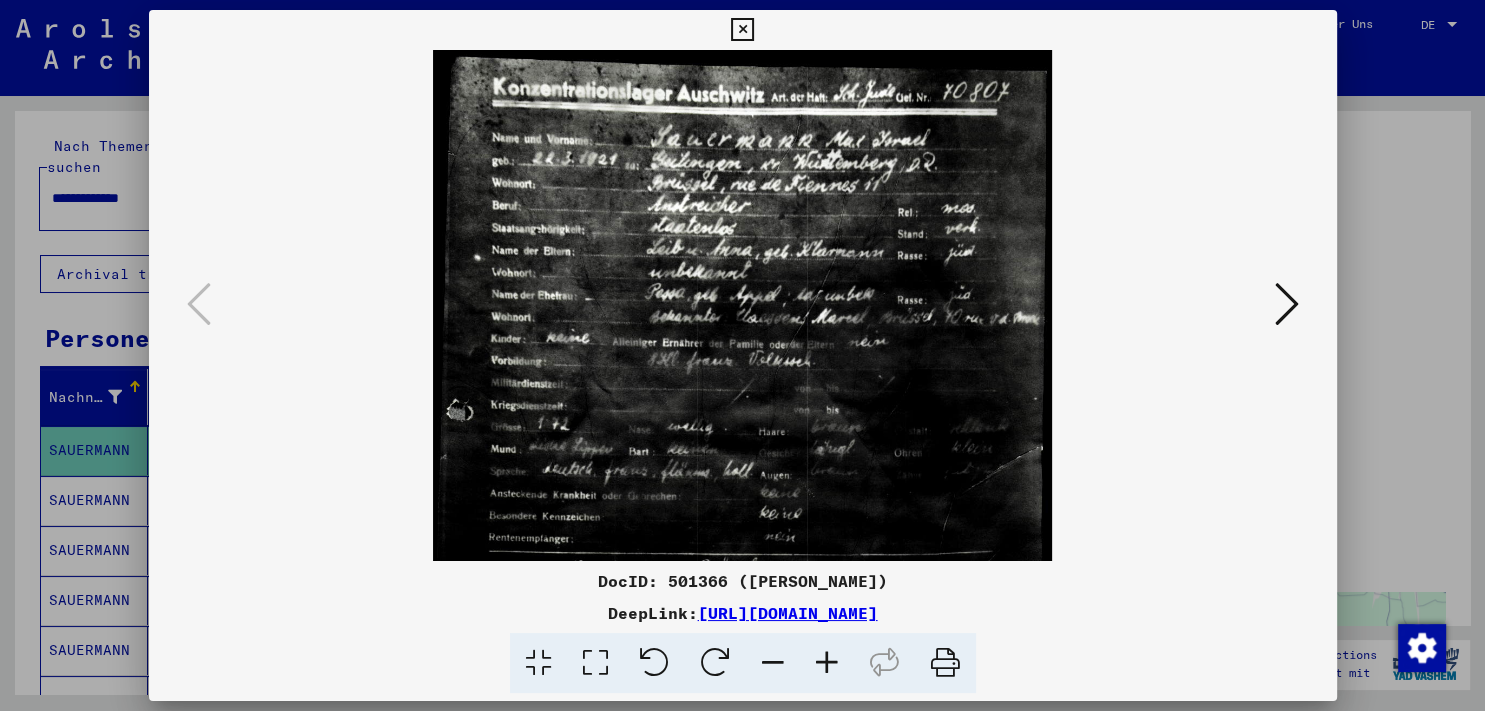 click at bounding box center [827, 663] 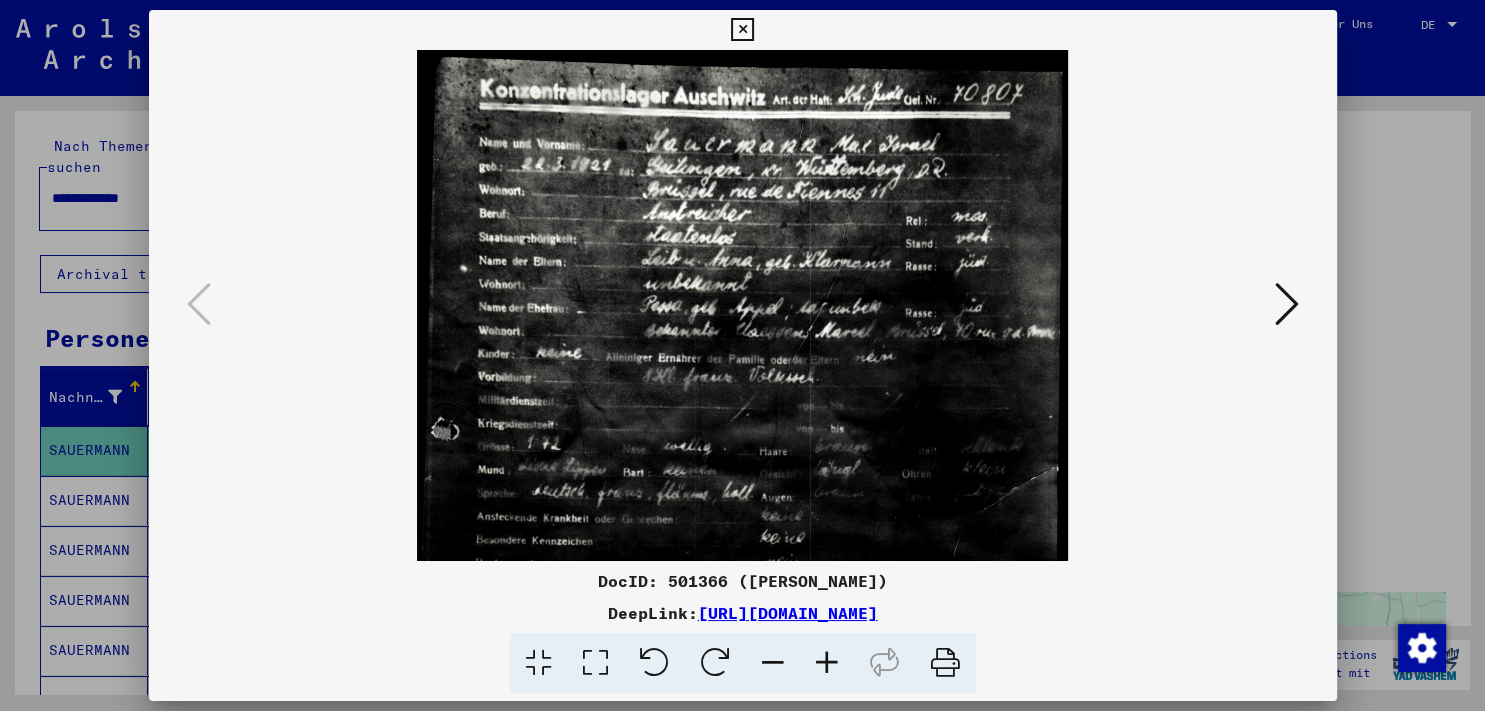 click at bounding box center [827, 663] 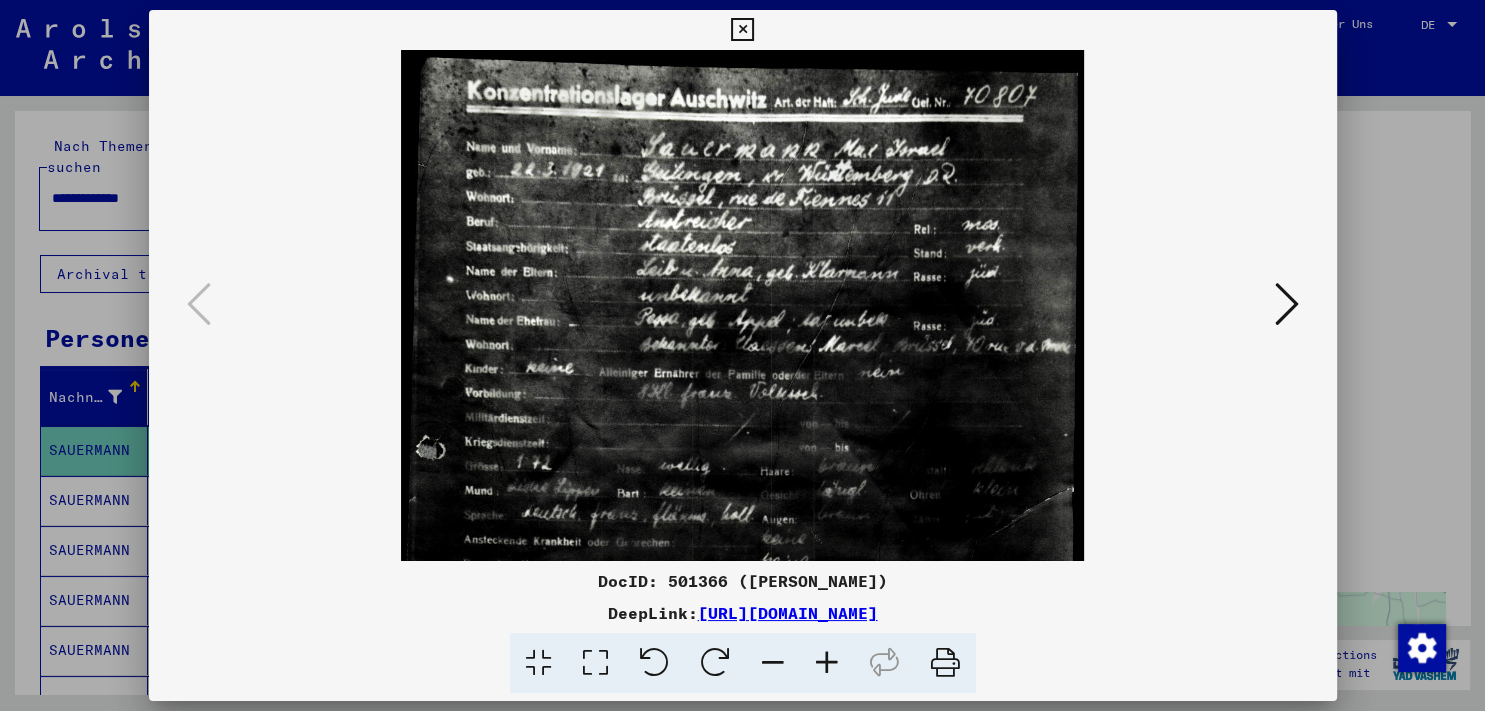 click at bounding box center [743, 305] 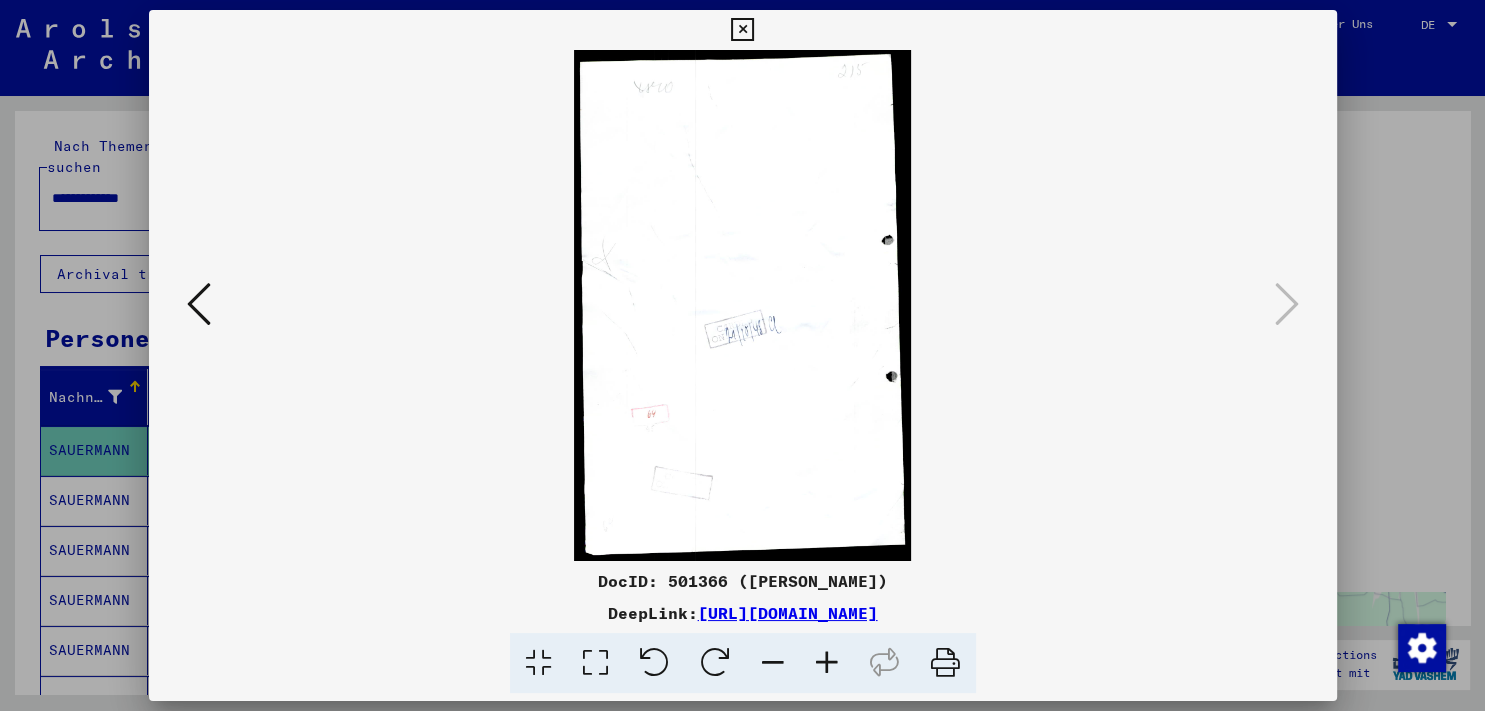 click at bounding box center [742, 30] 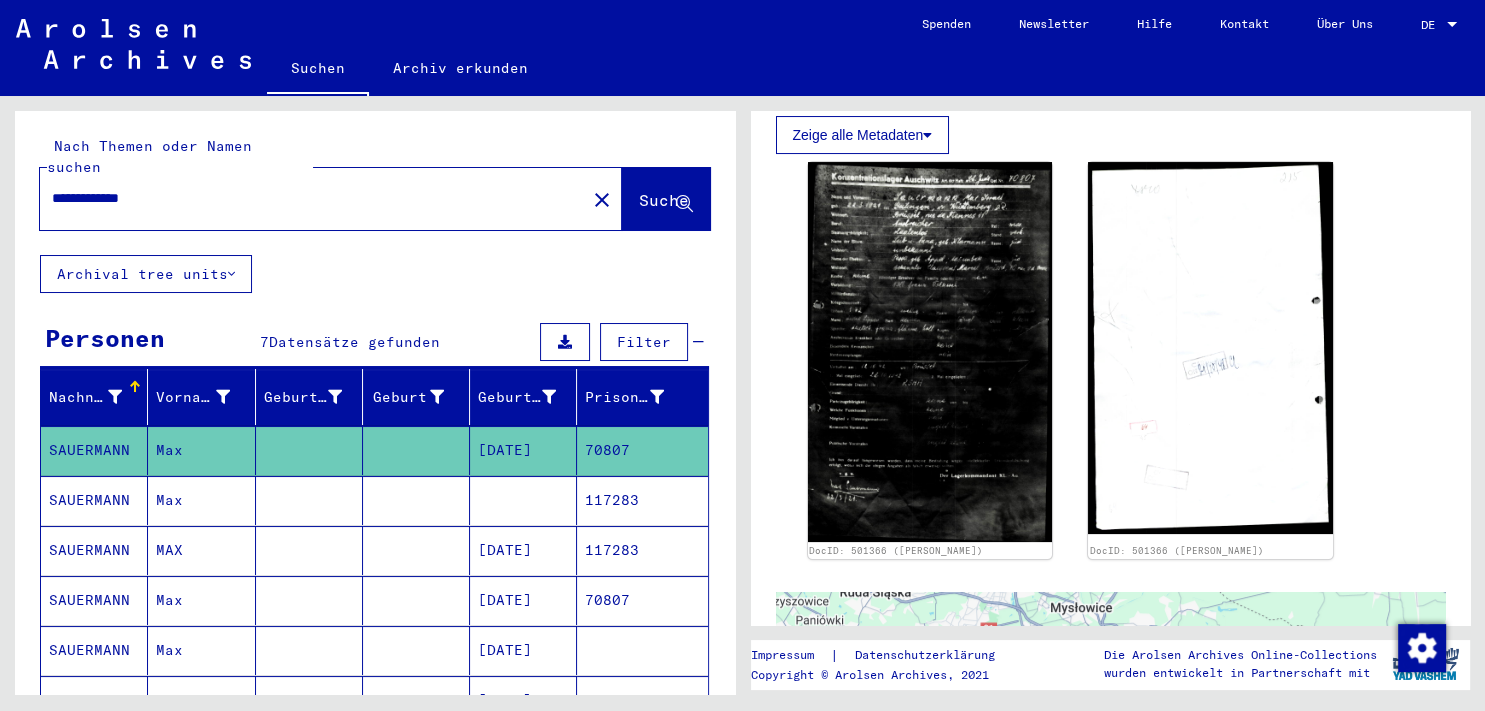 click on "**********" at bounding box center [313, 198] 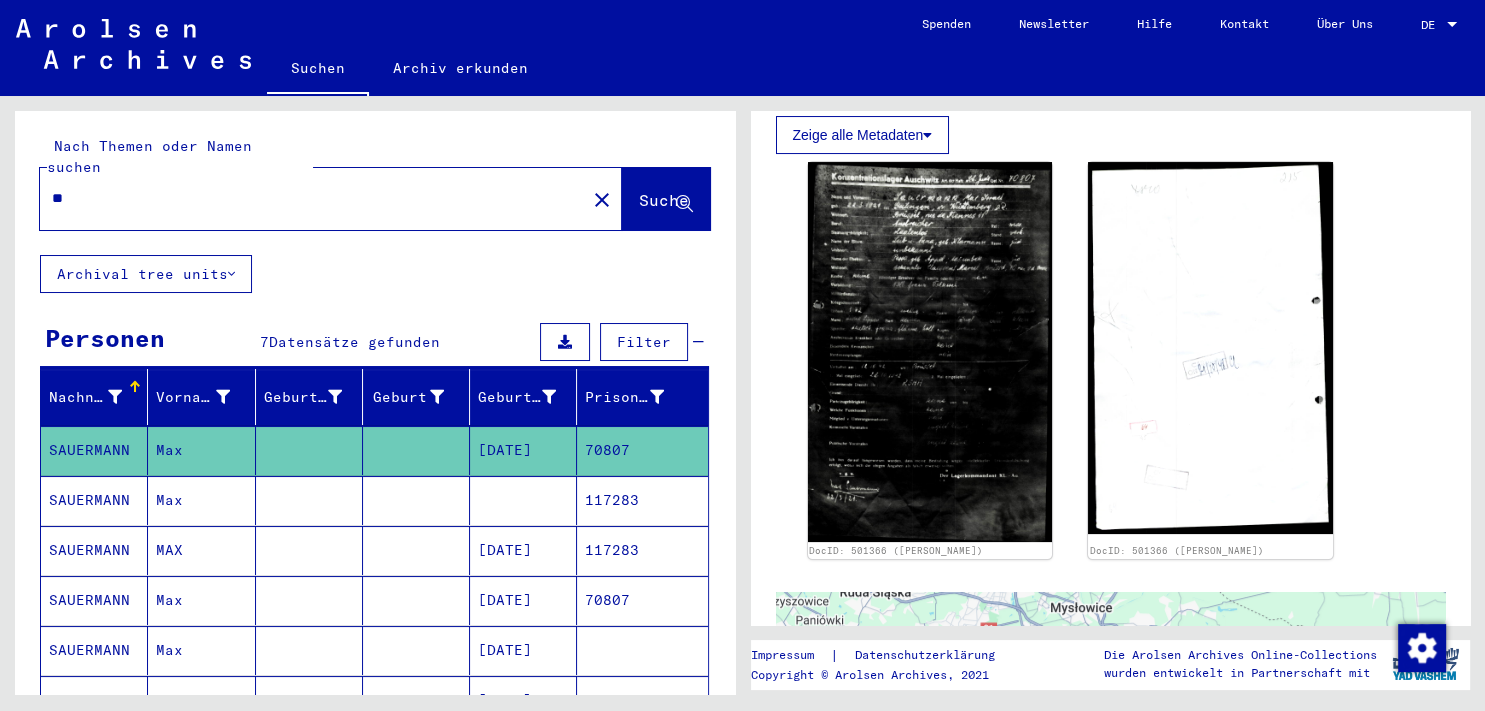 type on "*" 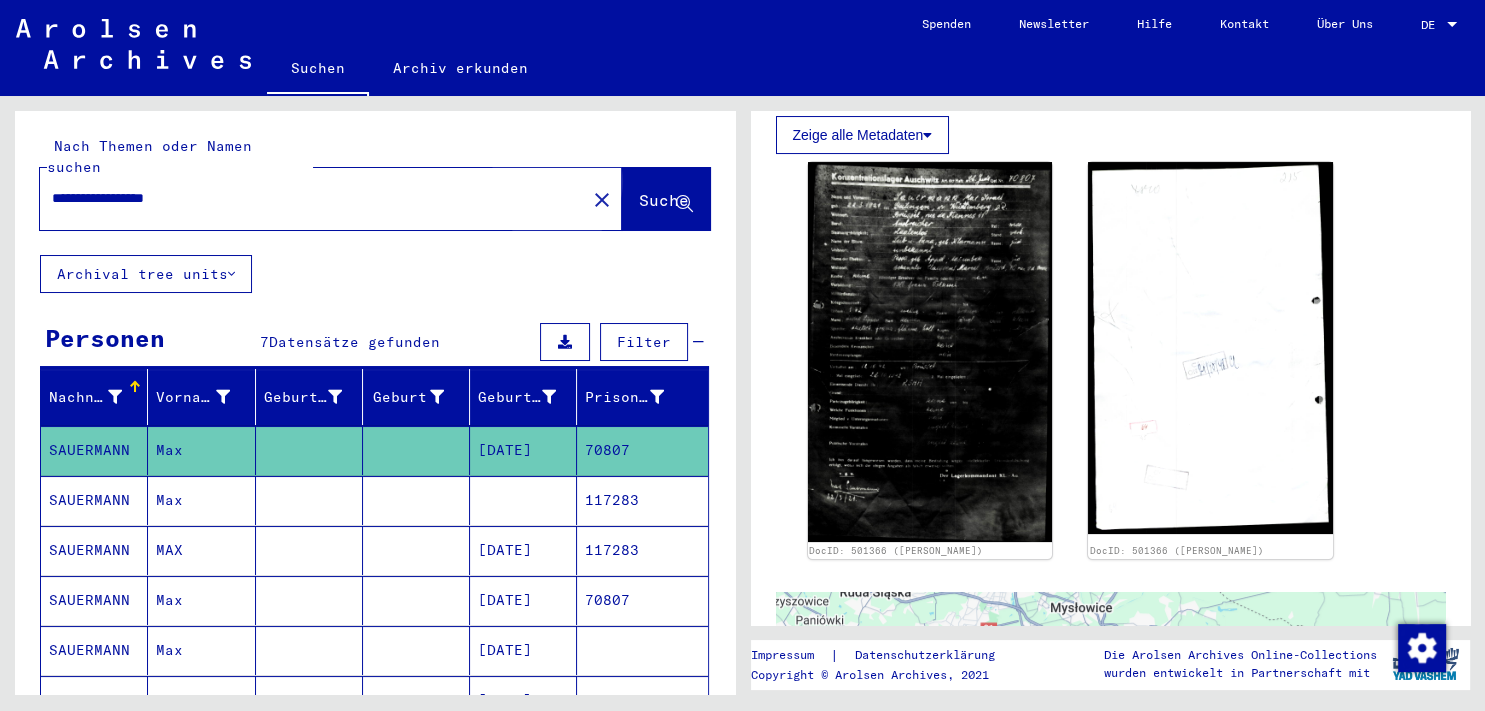 click on "Suche" 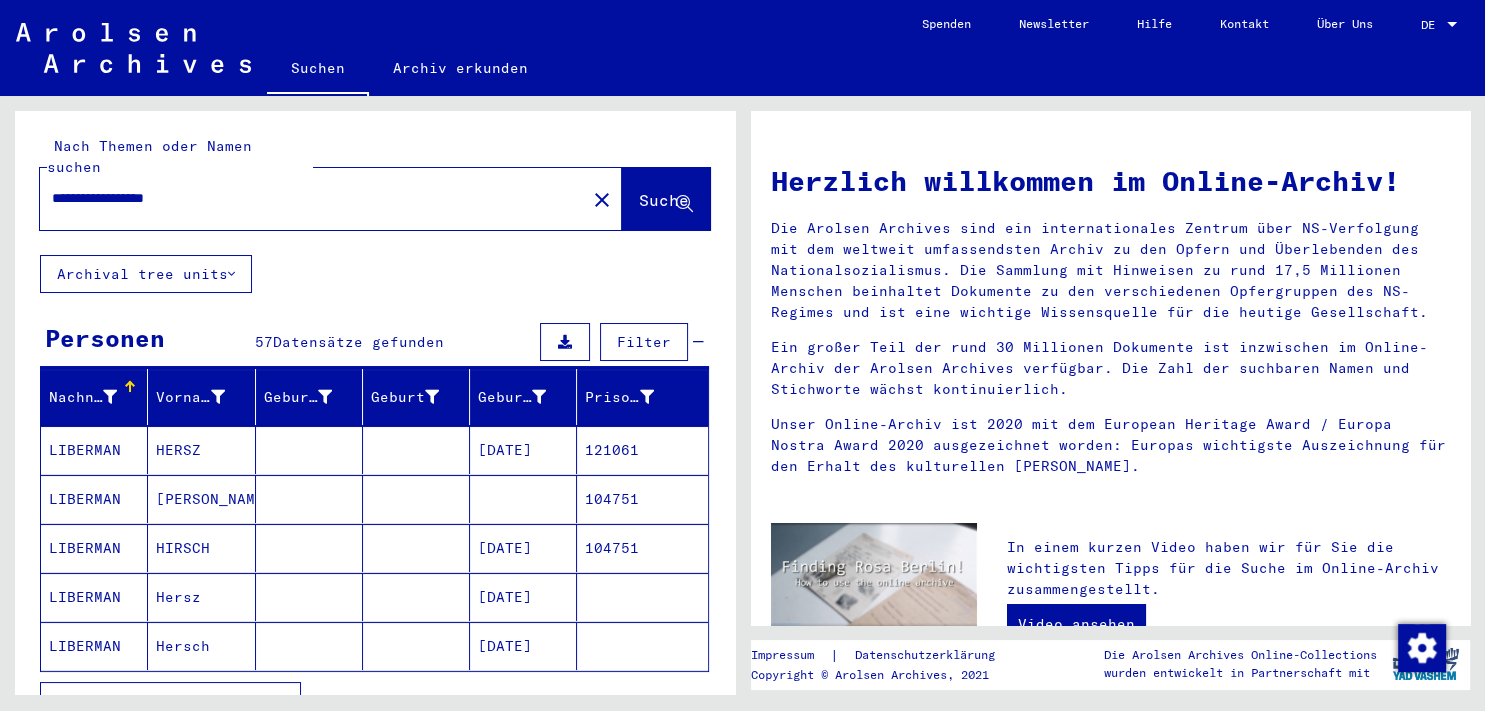 click on "LIBERMAN" at bounding box center [94, 499] 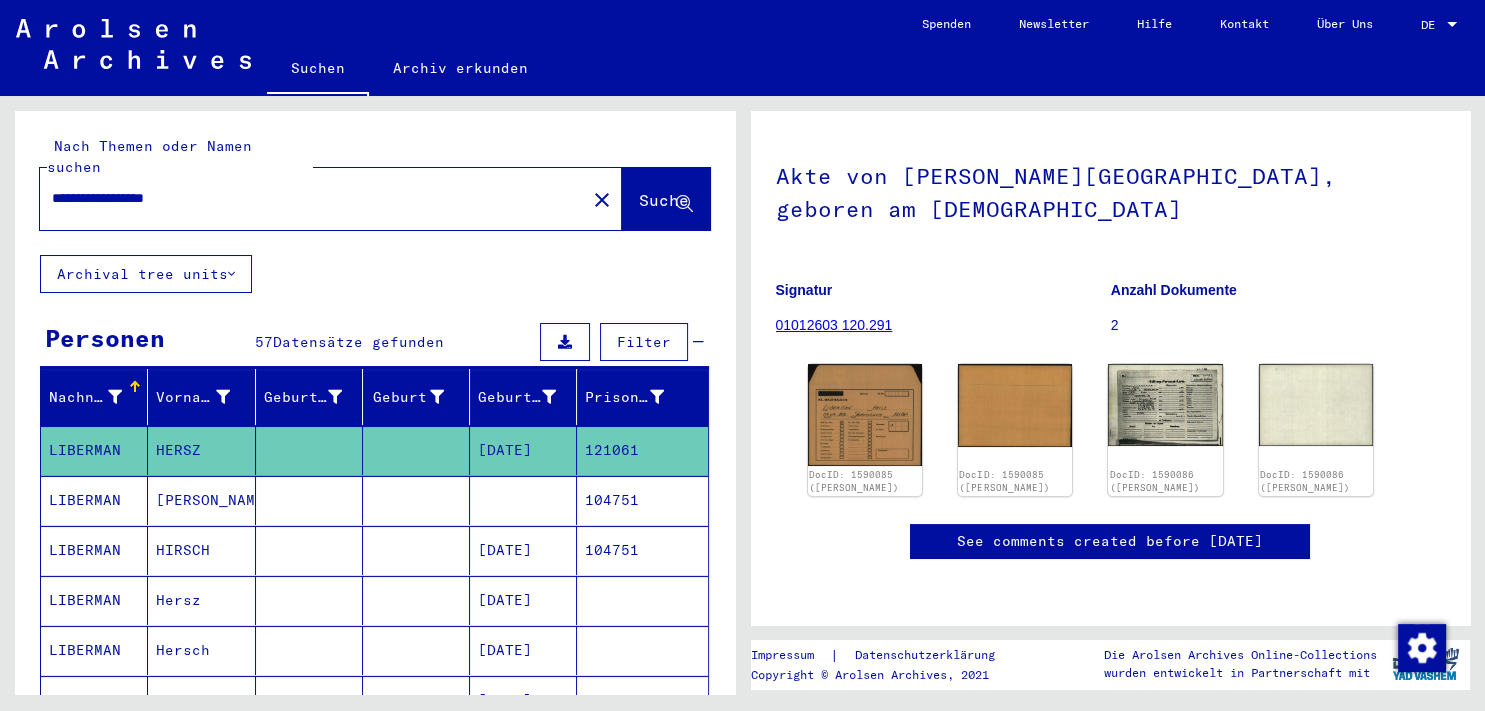 scroll, scrollTop: 258, scrollLeft: 0, axis: vertical 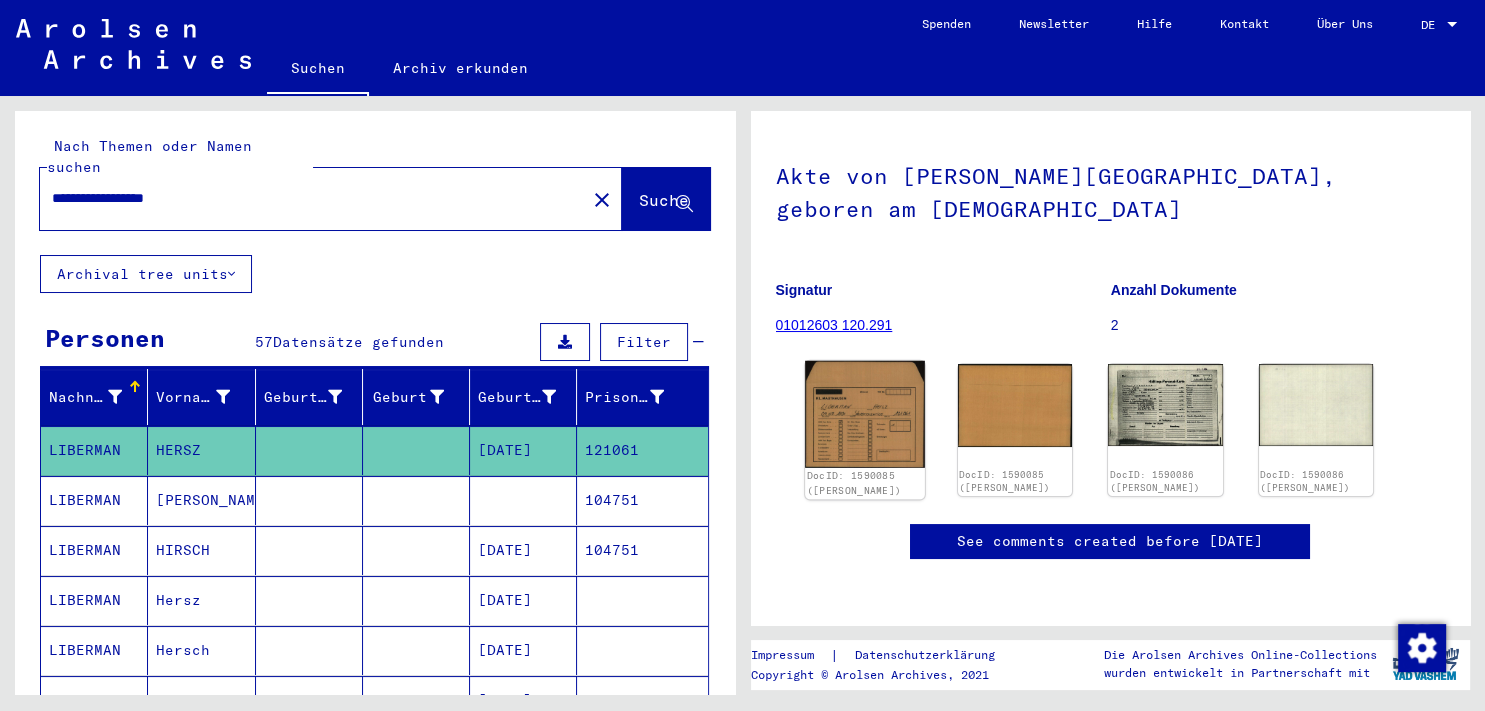 click 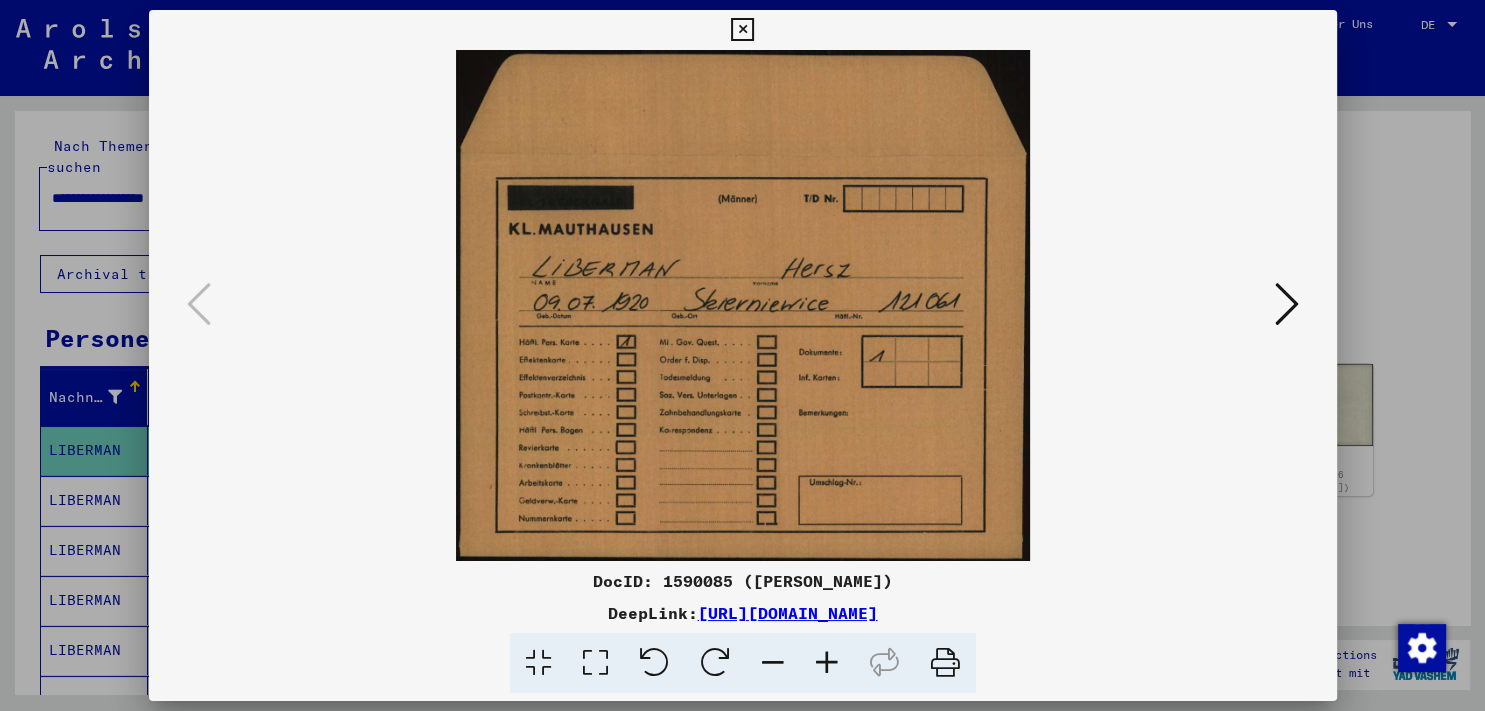 click at bounding box center [1287, 304] 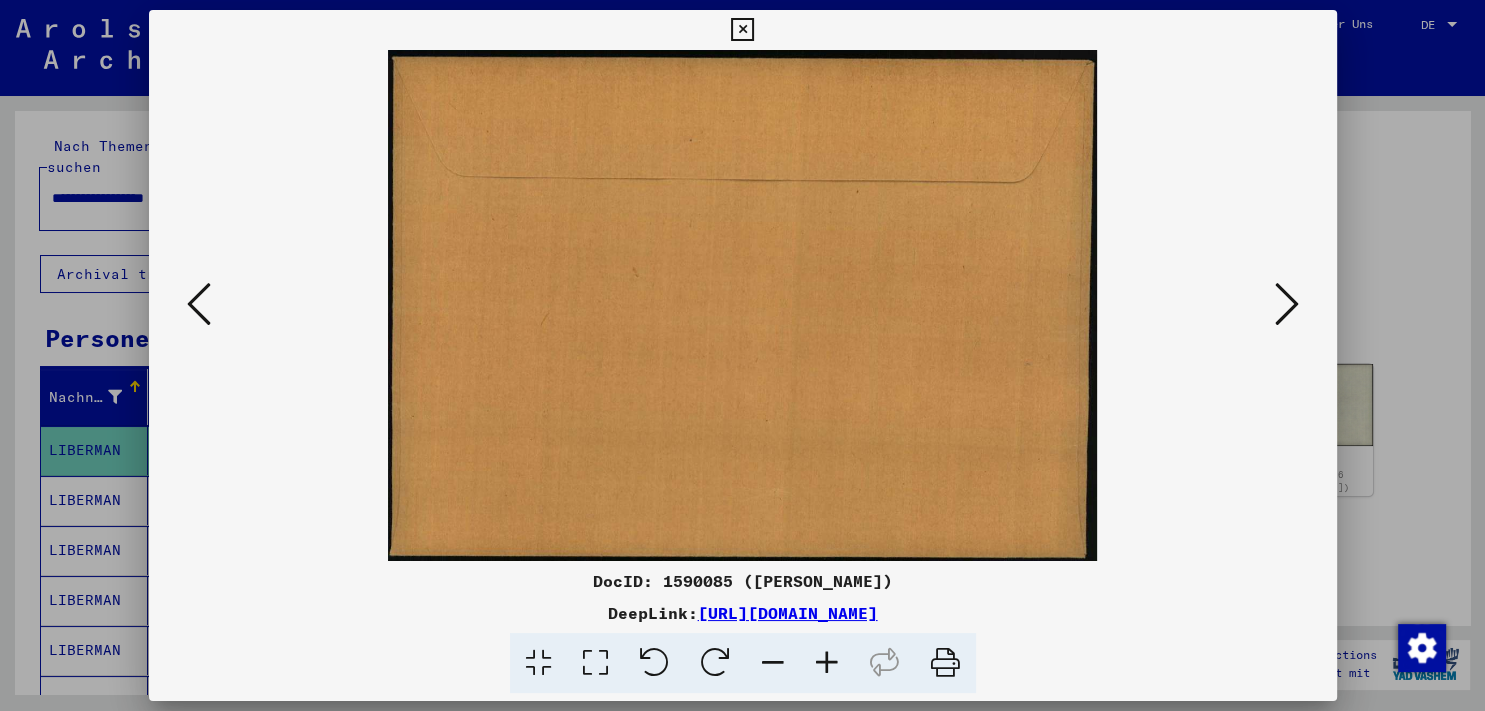 click at bounding box center [1287, 304] 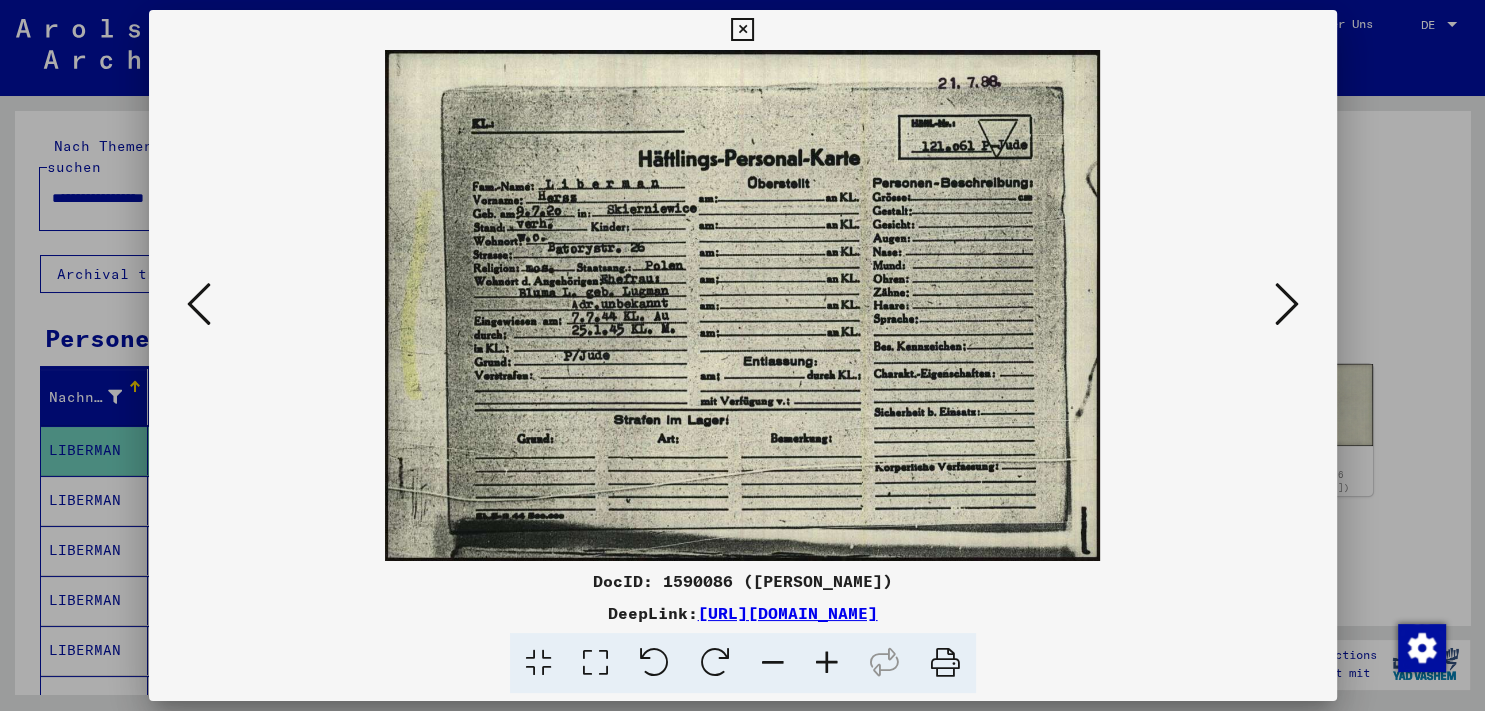 click at bounding box center [1287, 304] 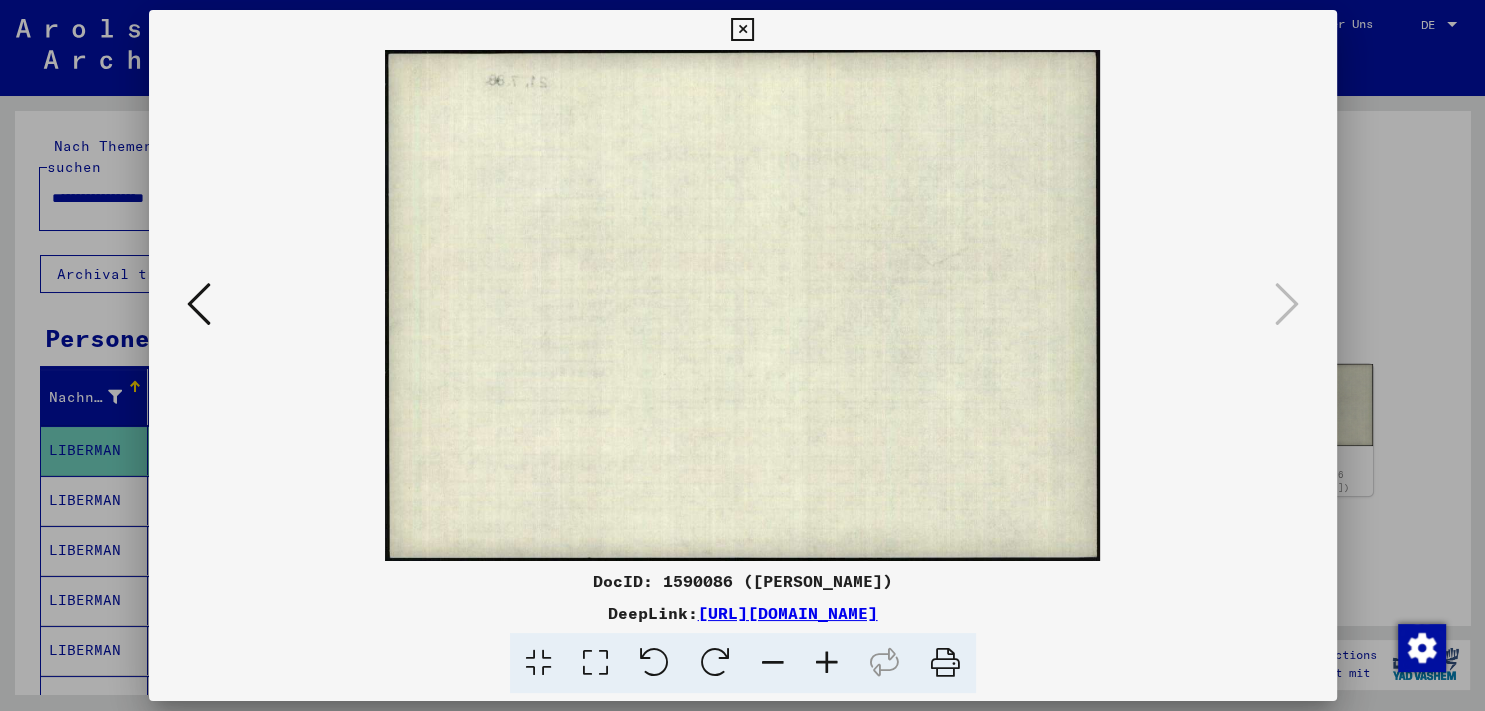 click at bounding box center (742, 30) 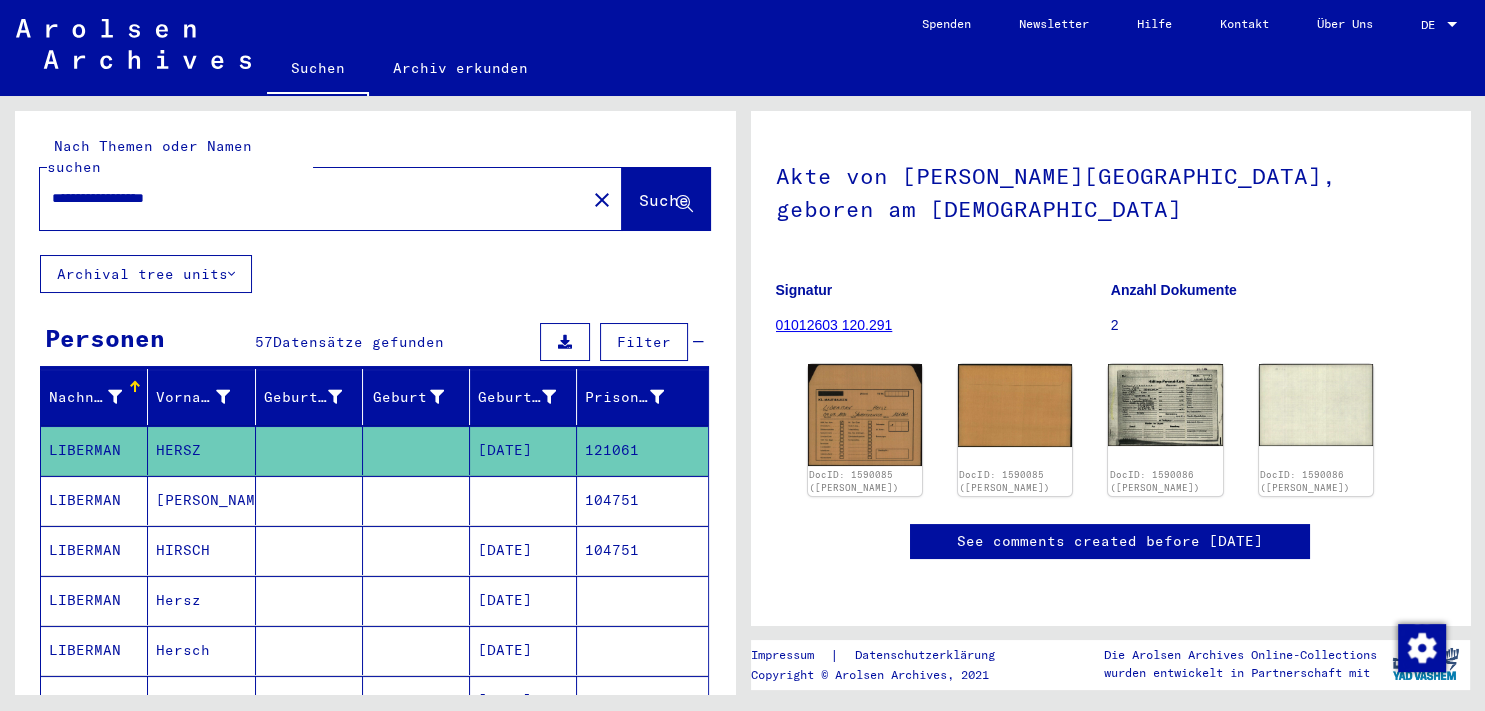 click on "LIBERMAN" at bounding box center [94, 750] 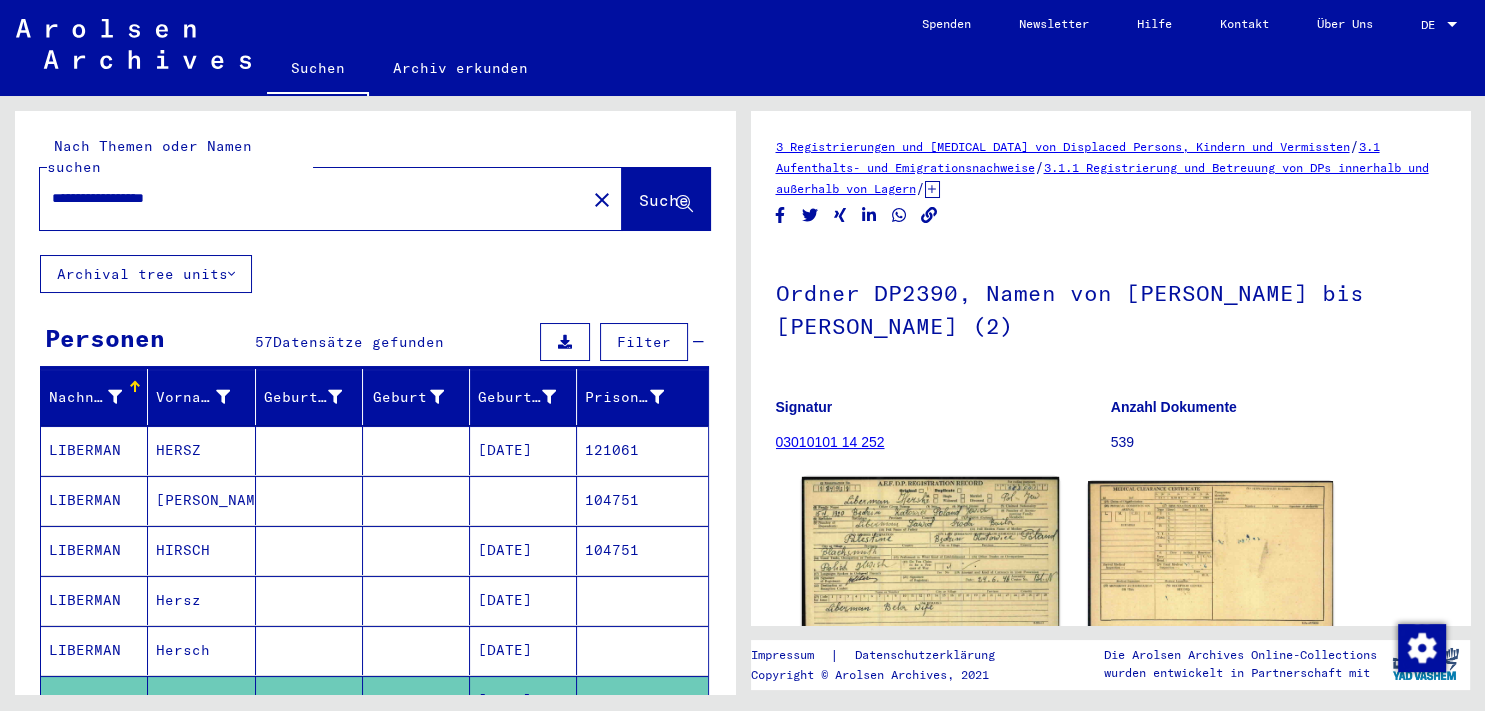 click 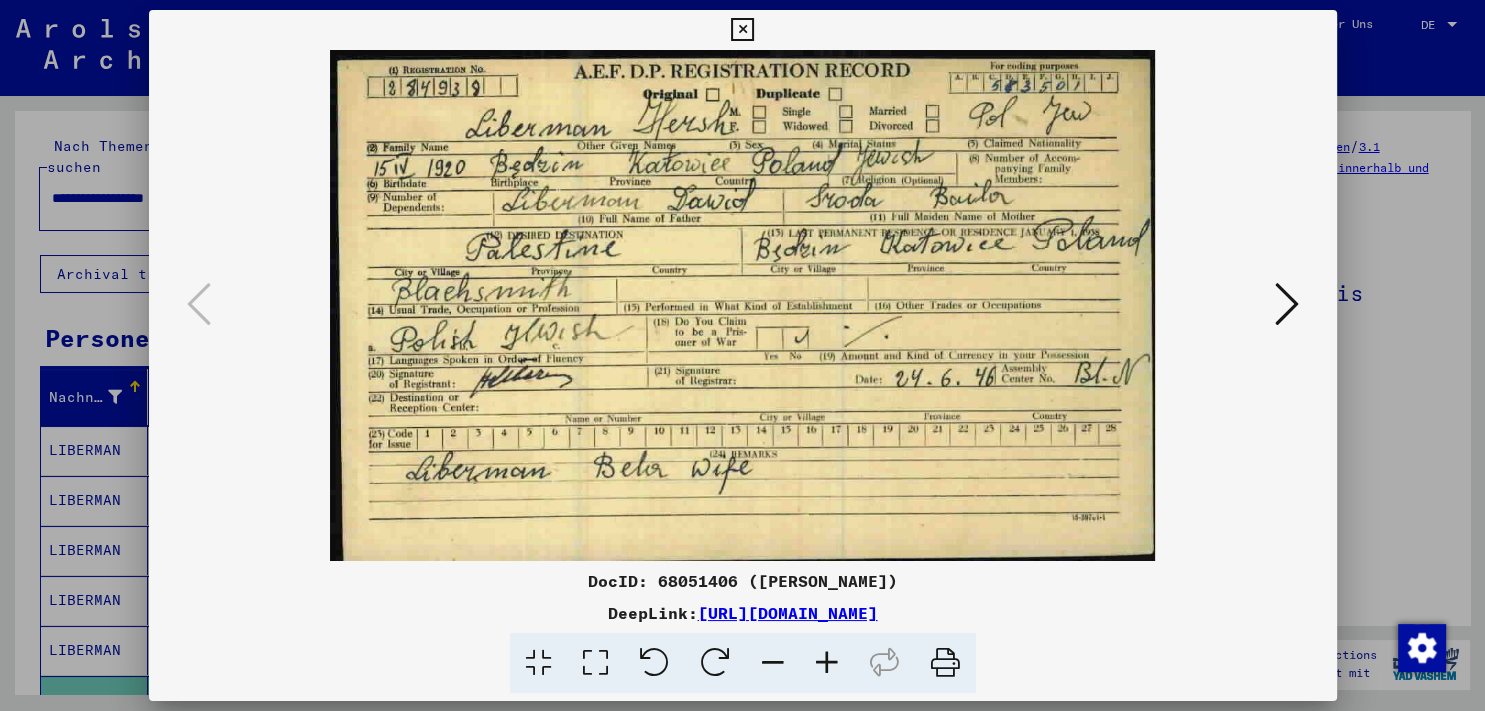 click at bounding box center (1287, 304) 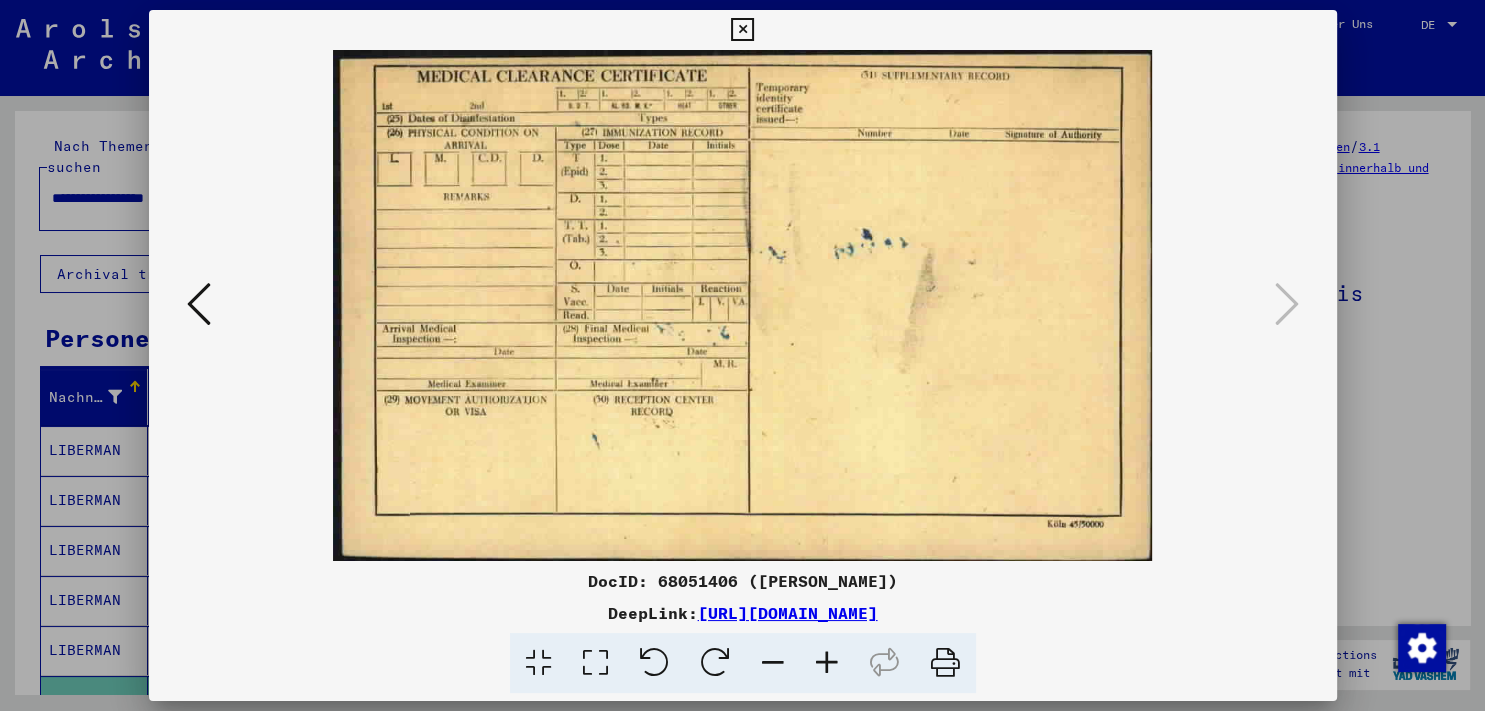 click at bounding box center [742, 30] 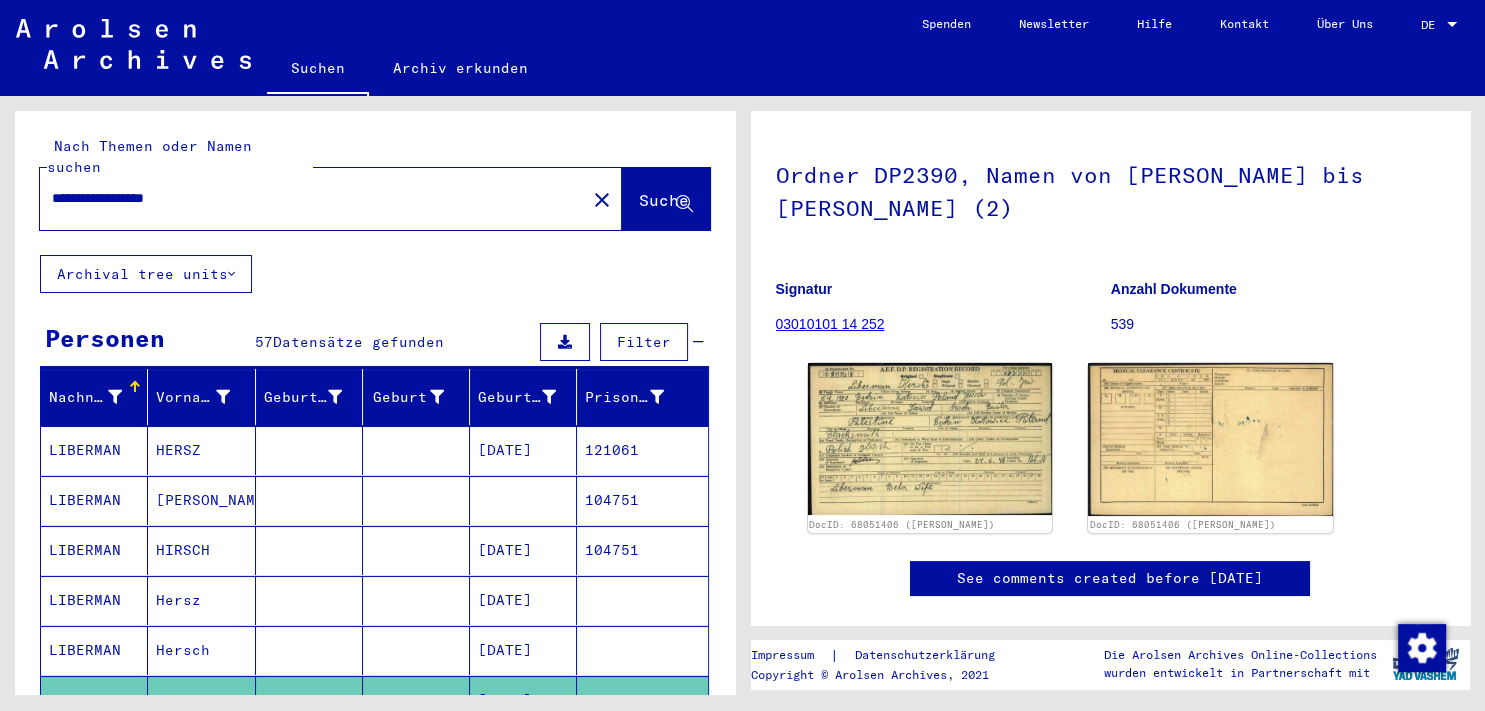 scroll, scrollTop: 166, scrollLeft: 0, axis: vertical 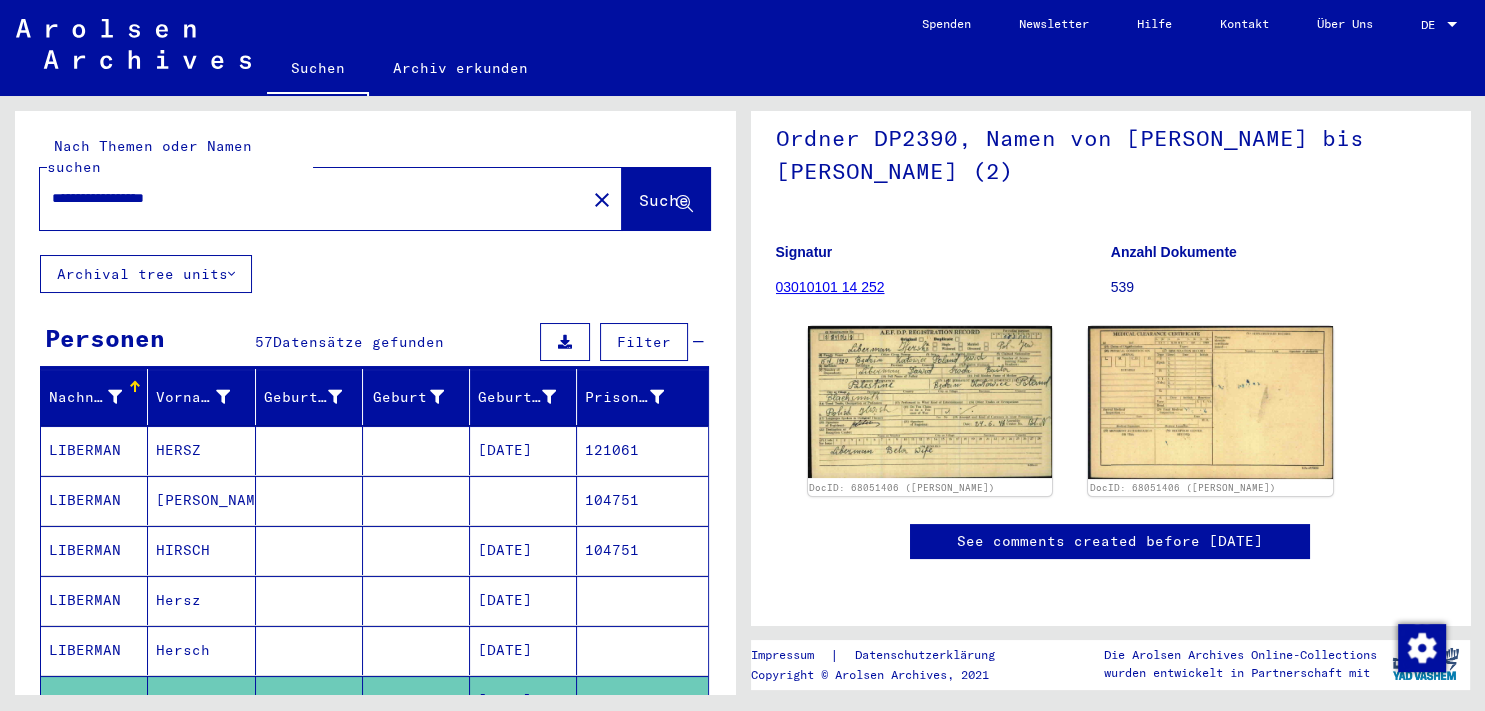 click on "**********" at bounding box center (313, 198) 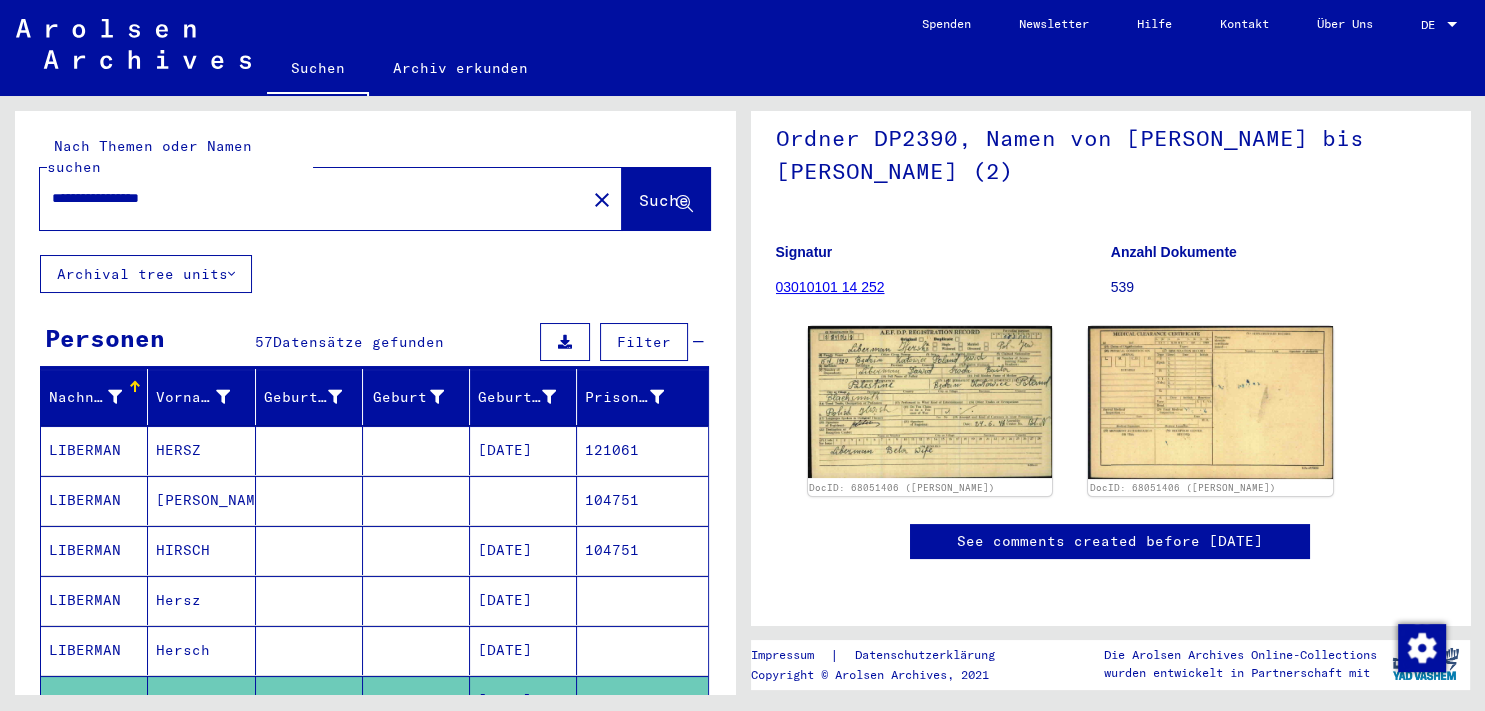 type on "**********" 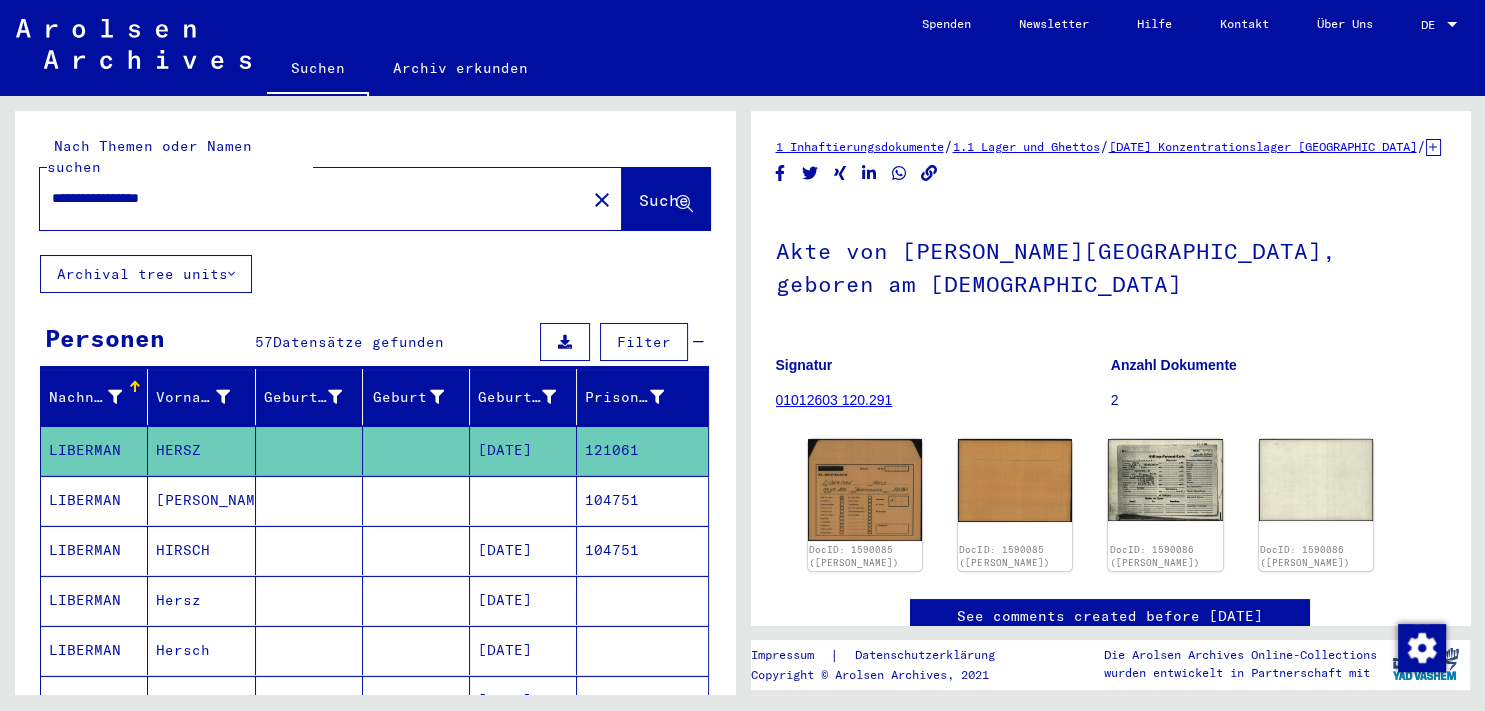 click on "121061" 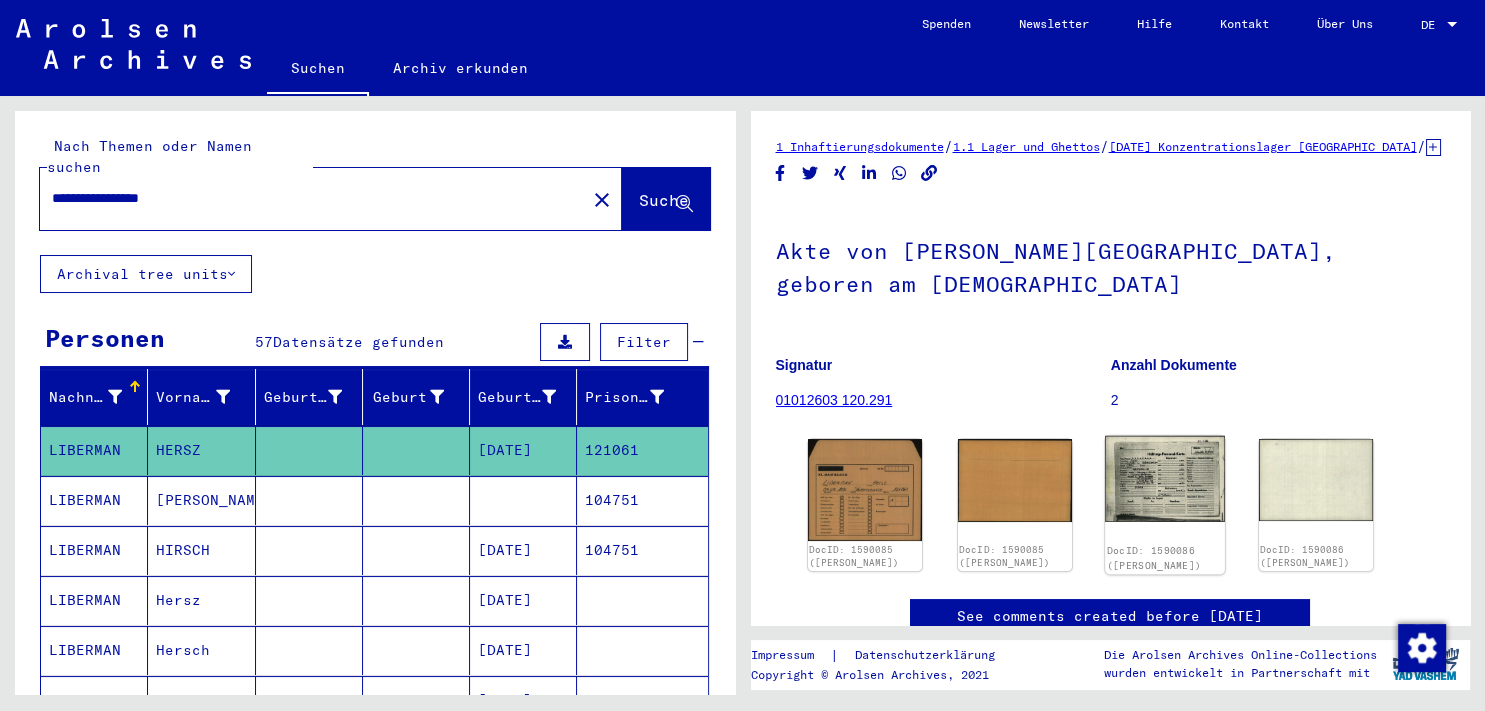 click 